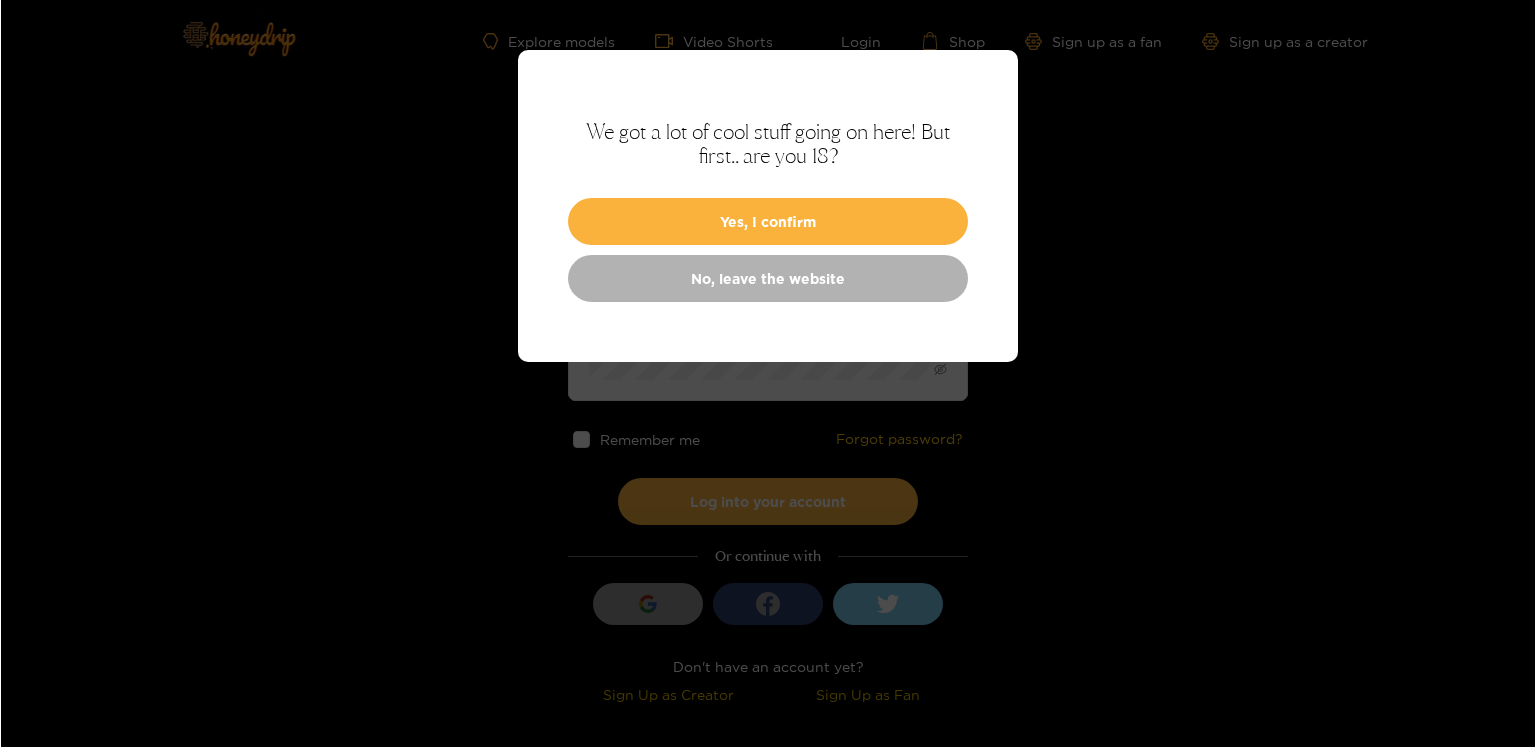 scroll, scrollTop: 0, scrollLeft: 0, axis: both 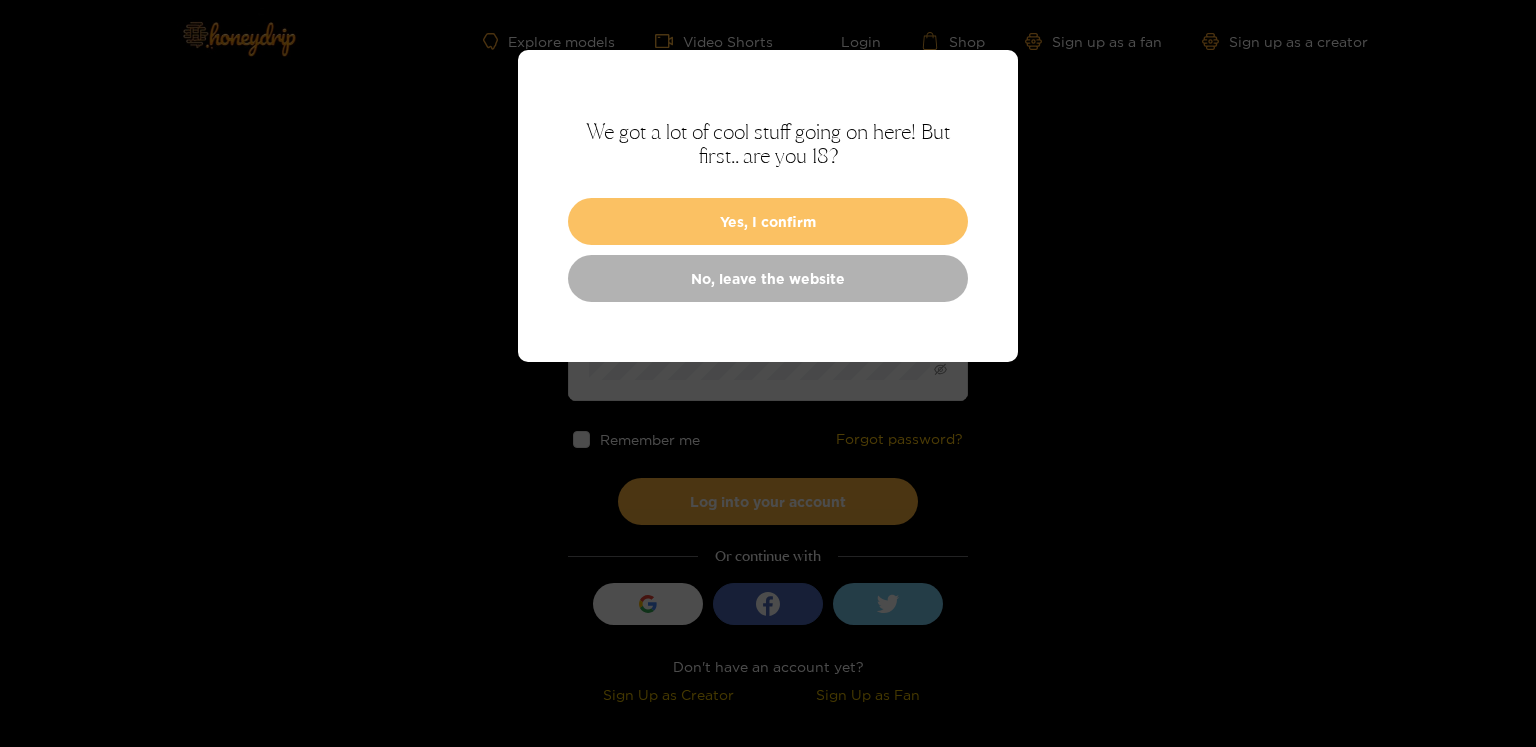 click on "Yes, I confirm" at bounding box center [768, 221] 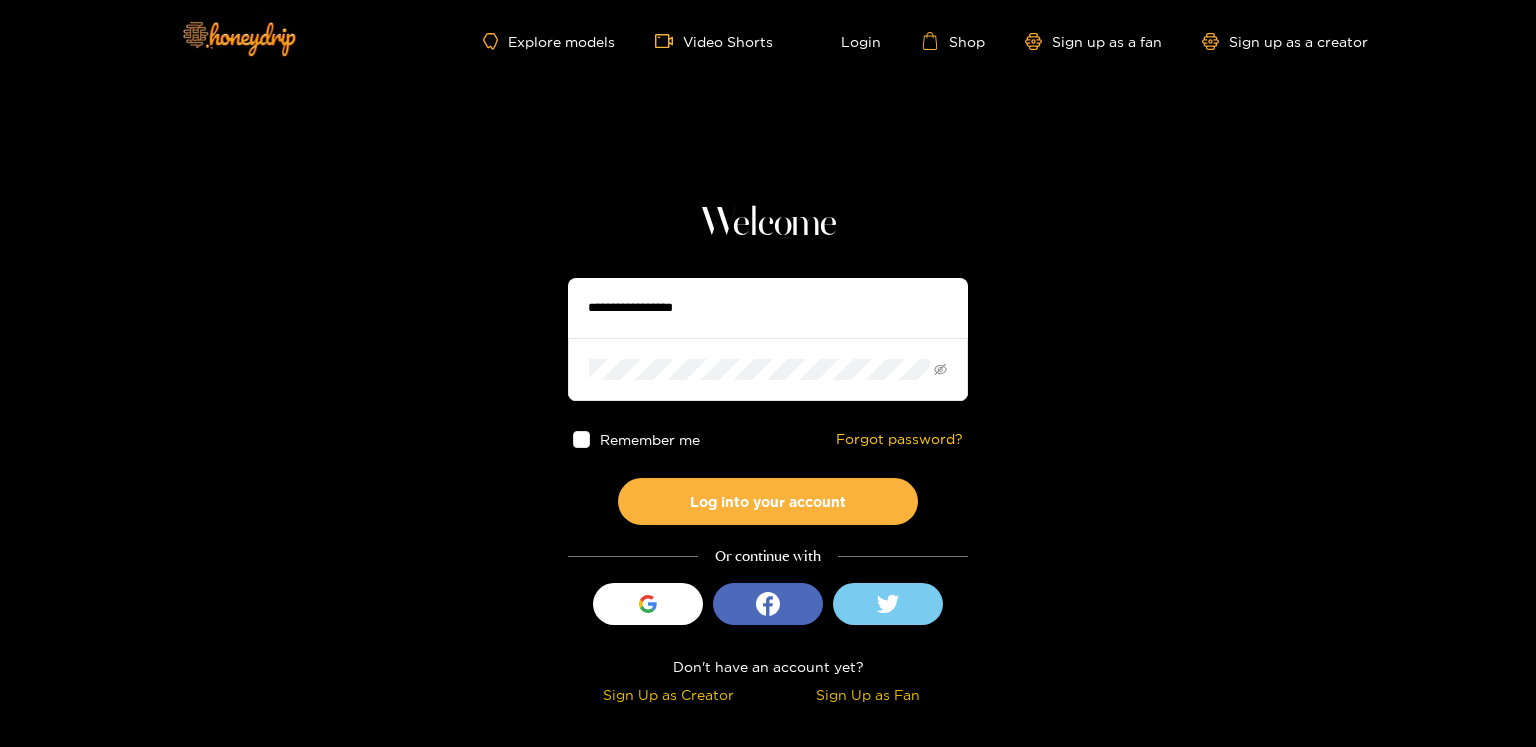 click at bounding box center [768, 308] 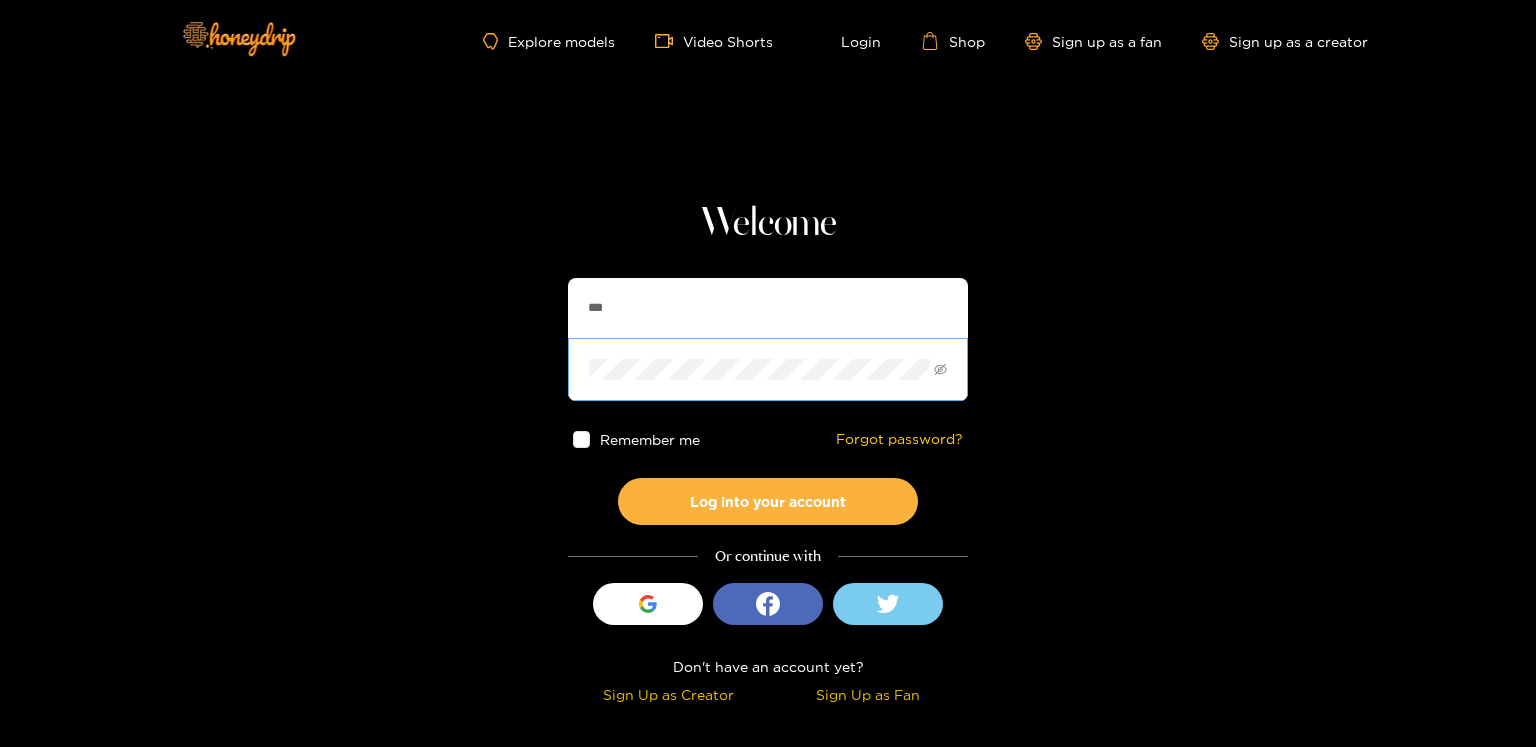 type on "**********" 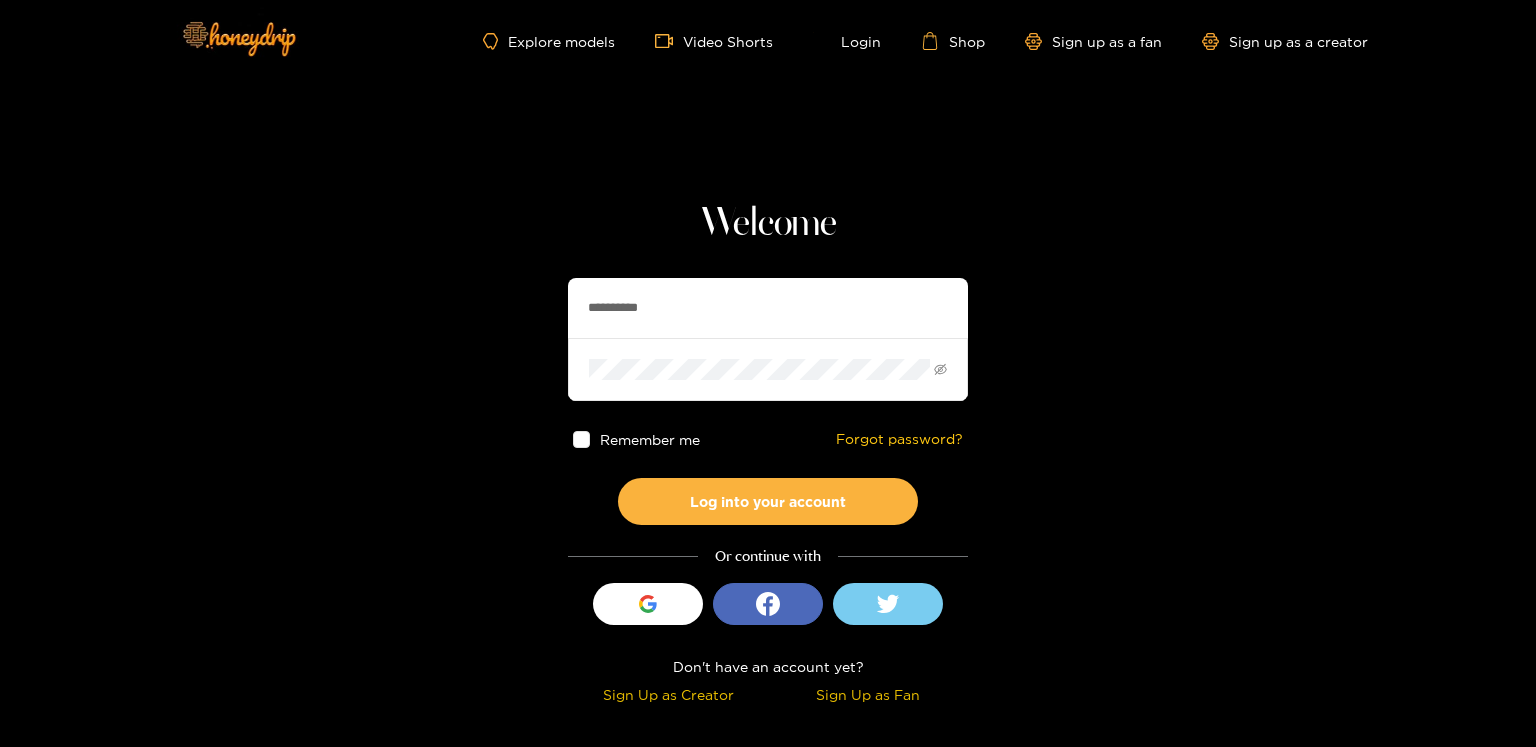 click on "Log into your account" at bounding box center [768, 501] 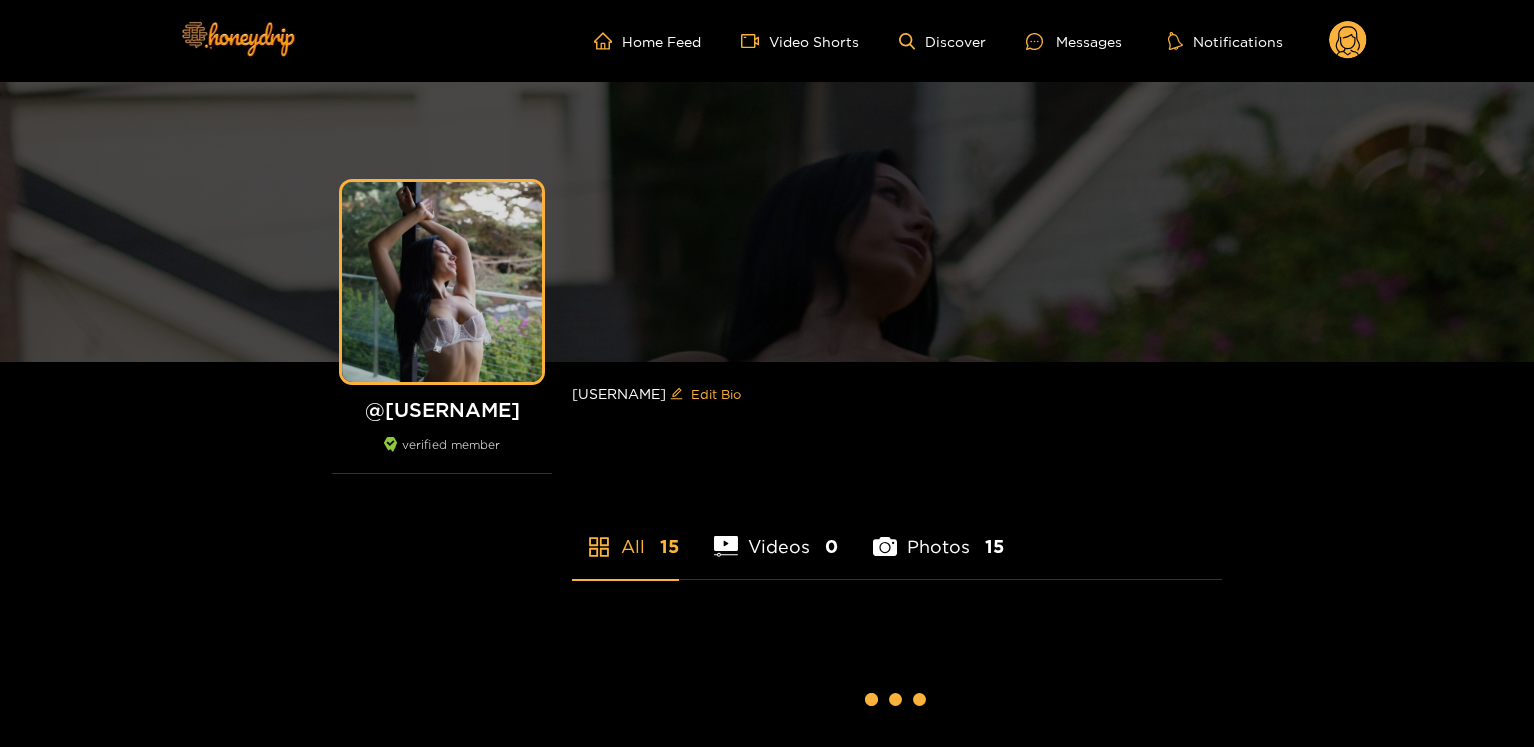 scroll, scrollTop: 0, scrollLeft: 0, axis: both 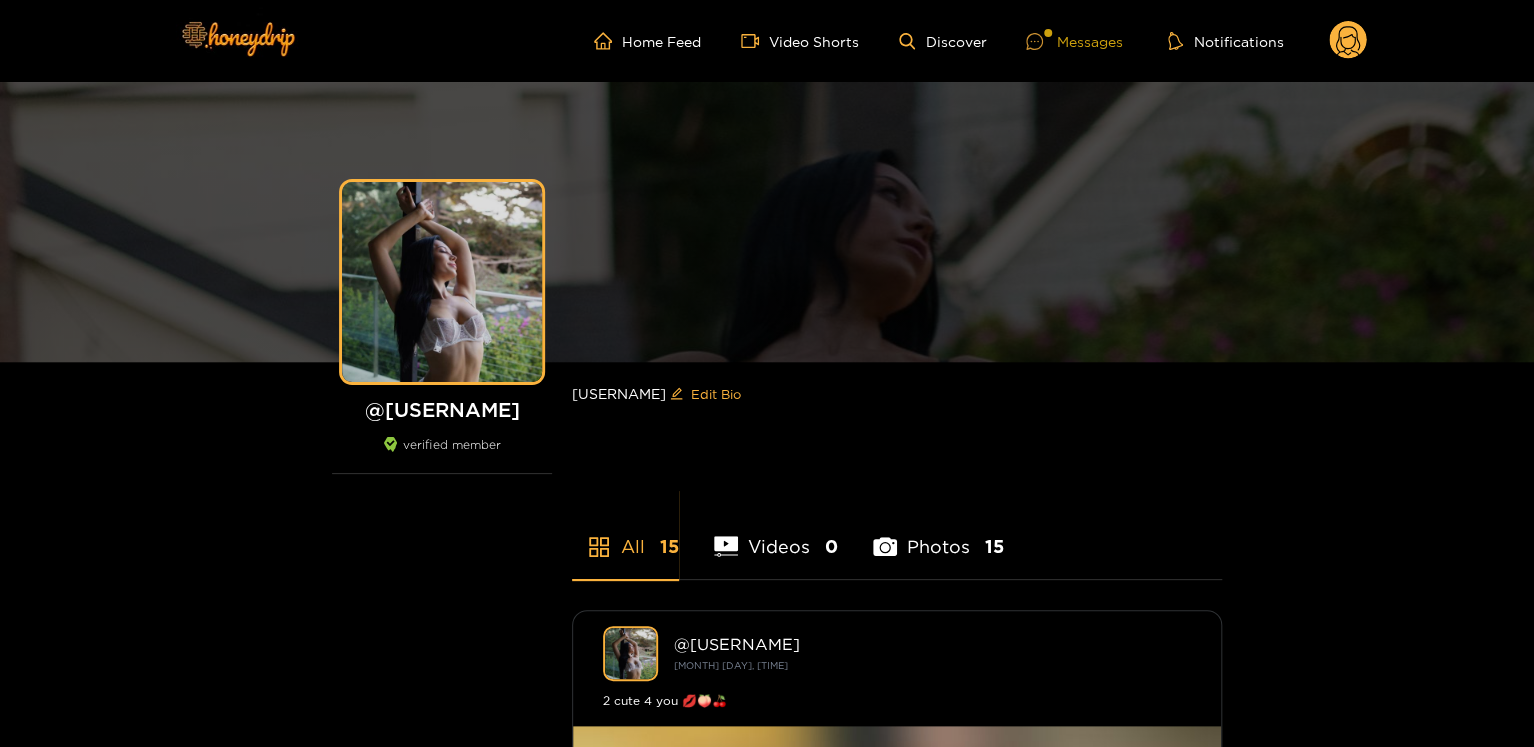 click 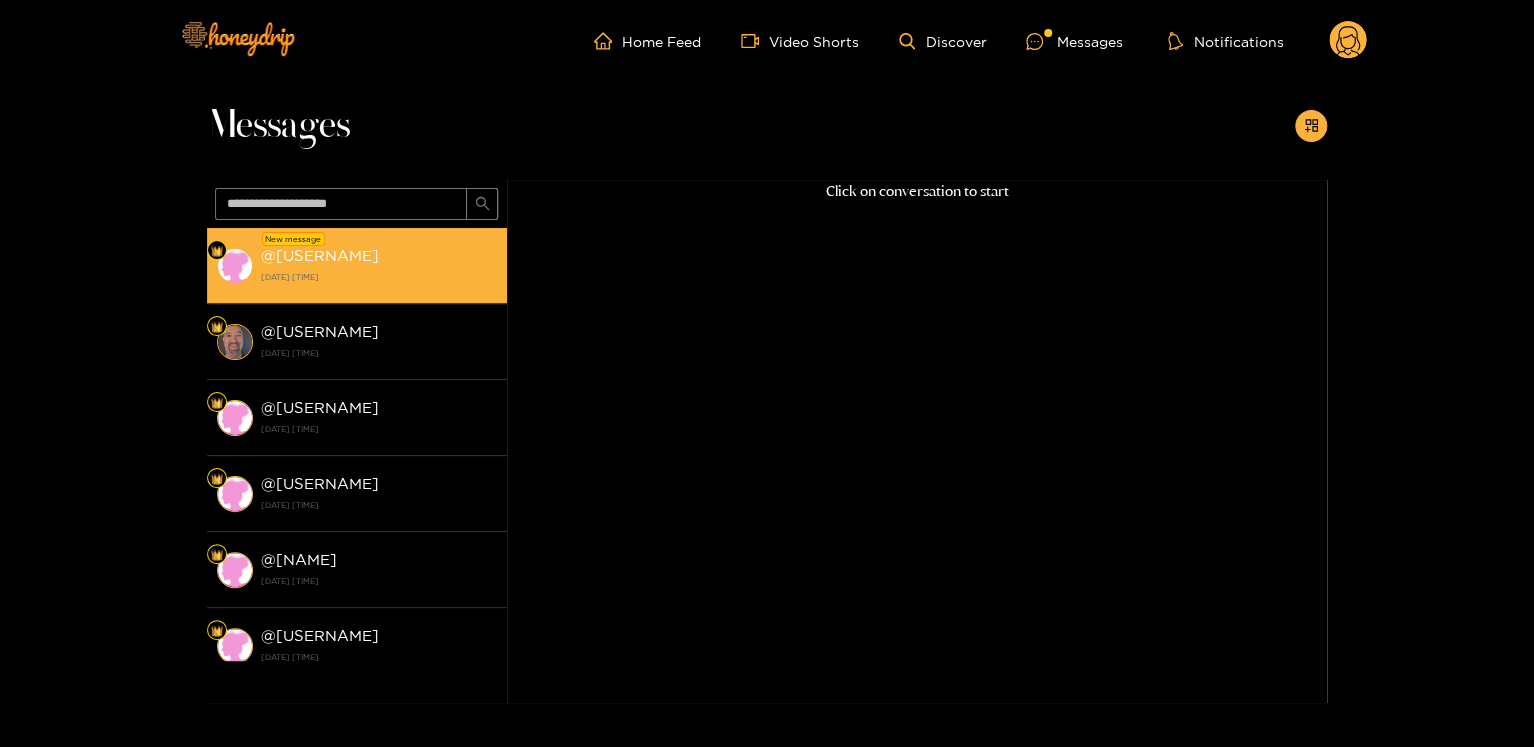 click on "[DATE] [TIME]" at bounding box center (379, 277) 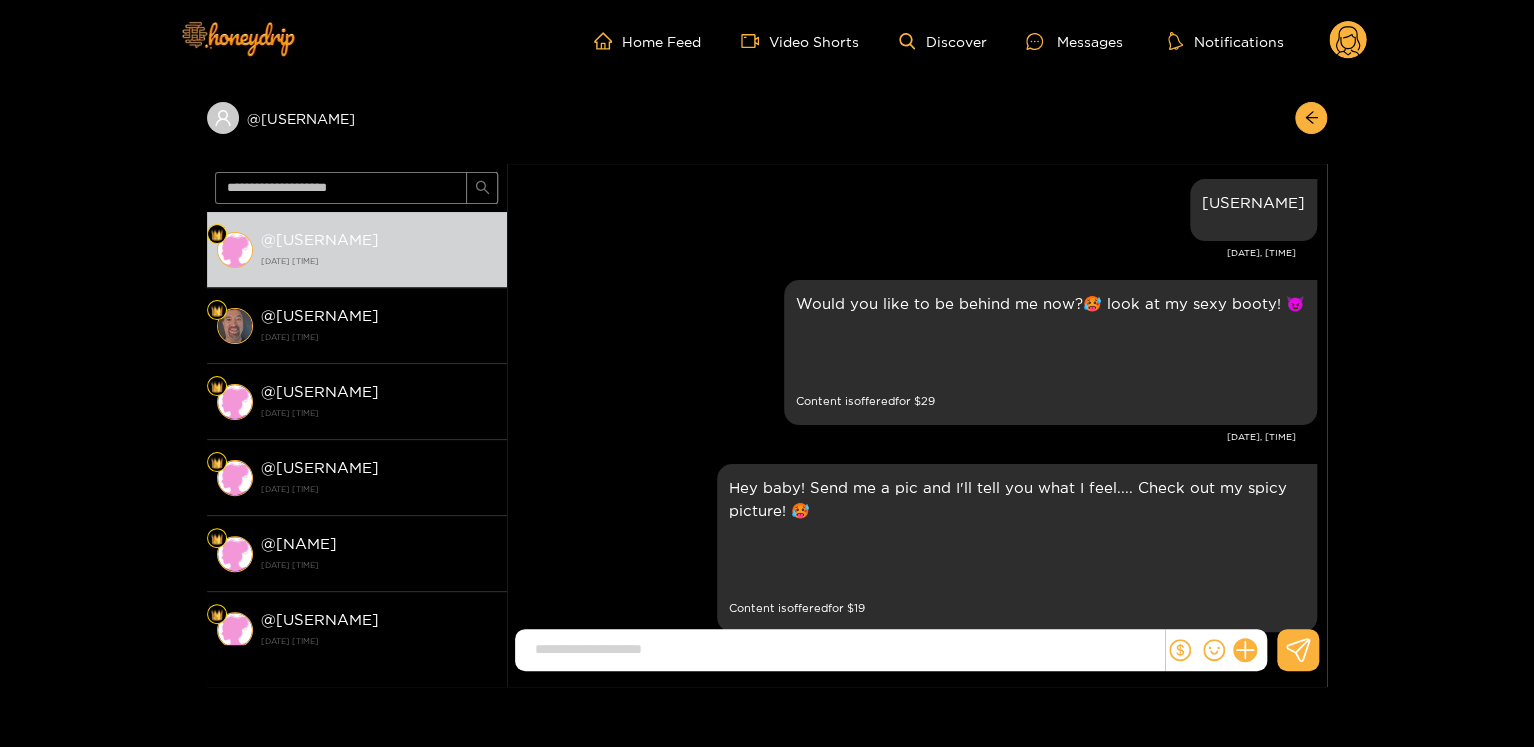 scroll, scrollTop: 2480, scrollLeft: 0, axis: vertical 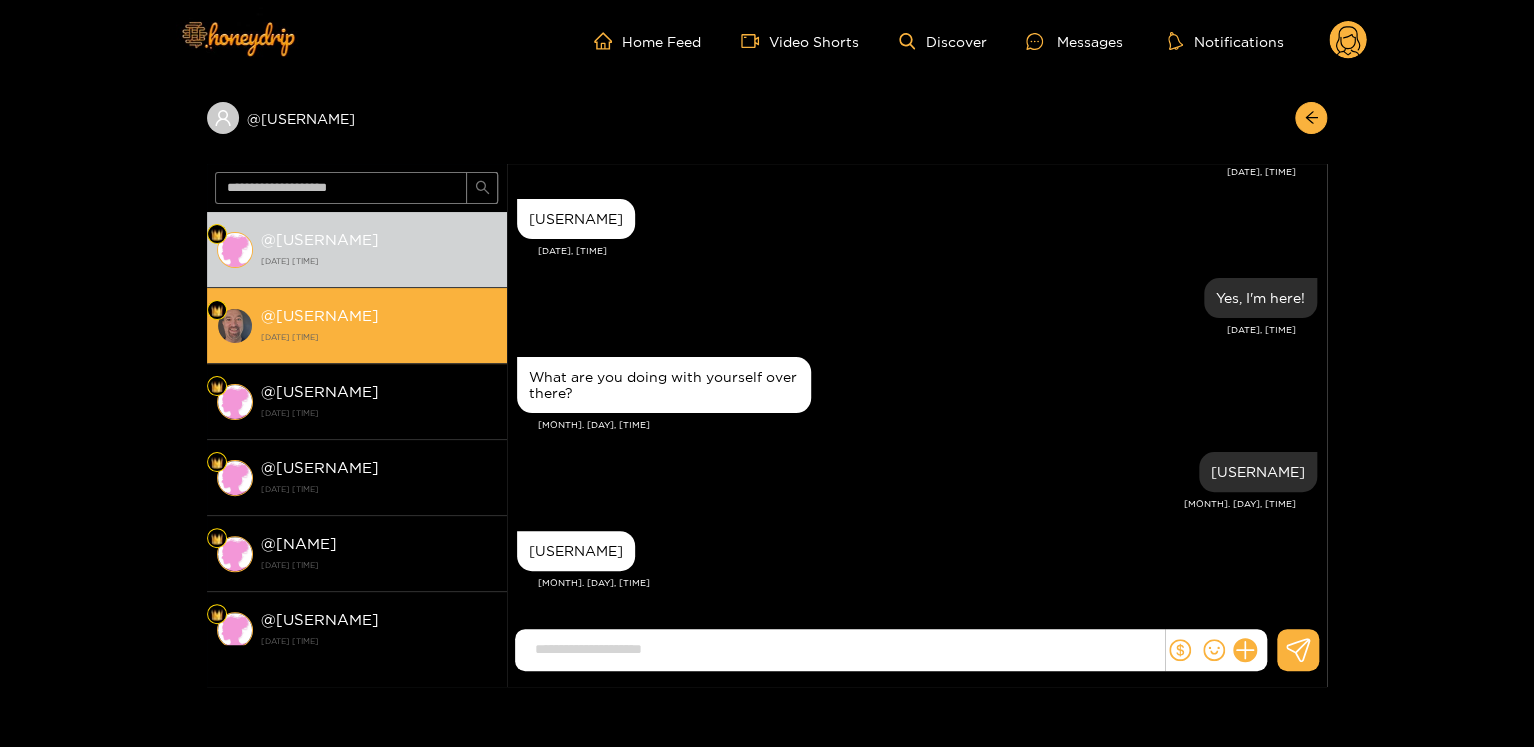 click on "[USERNAME] [DATE] [TIME]" at bounding box center (357, 326) 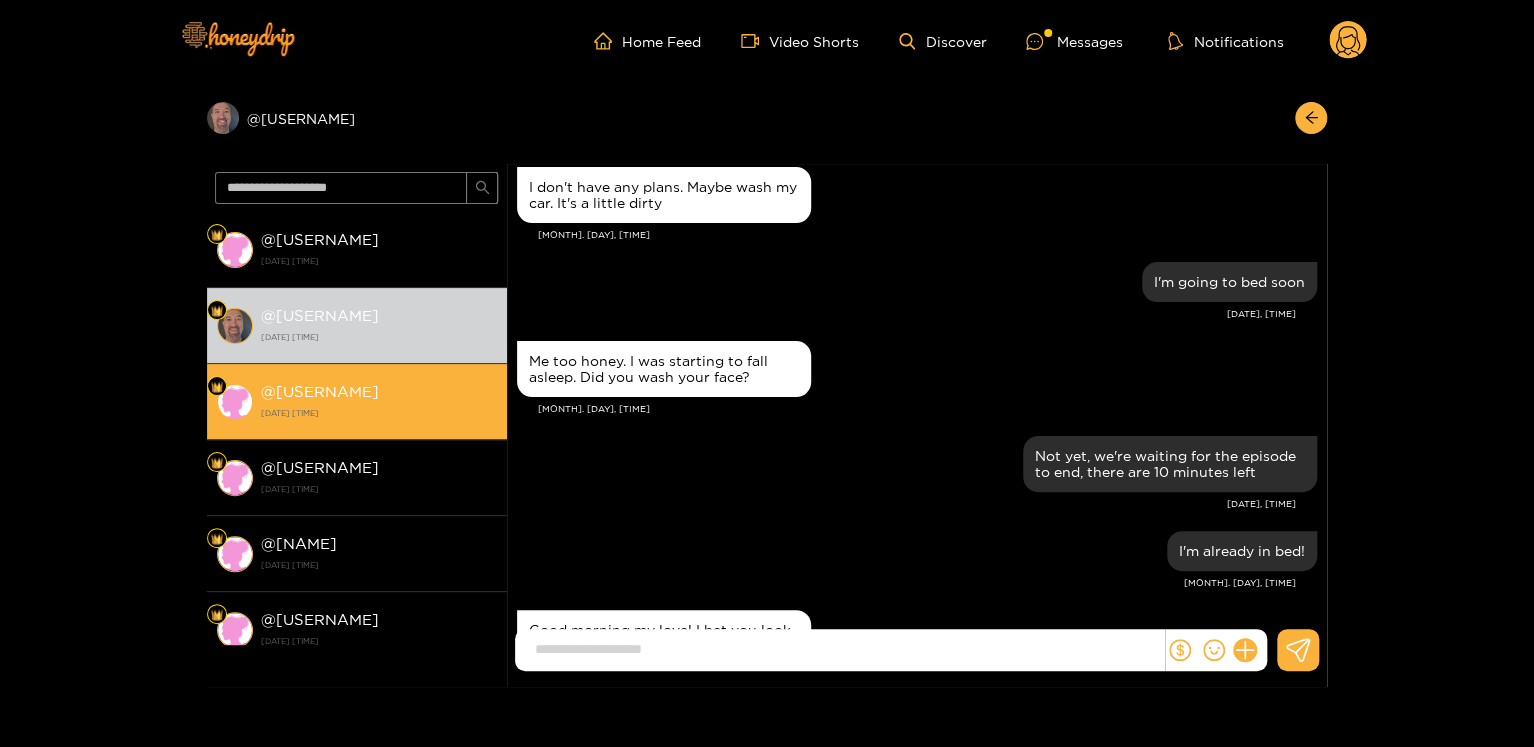 scroll, scrollTop: 2183, scrollLeft: 0, axis: vertical 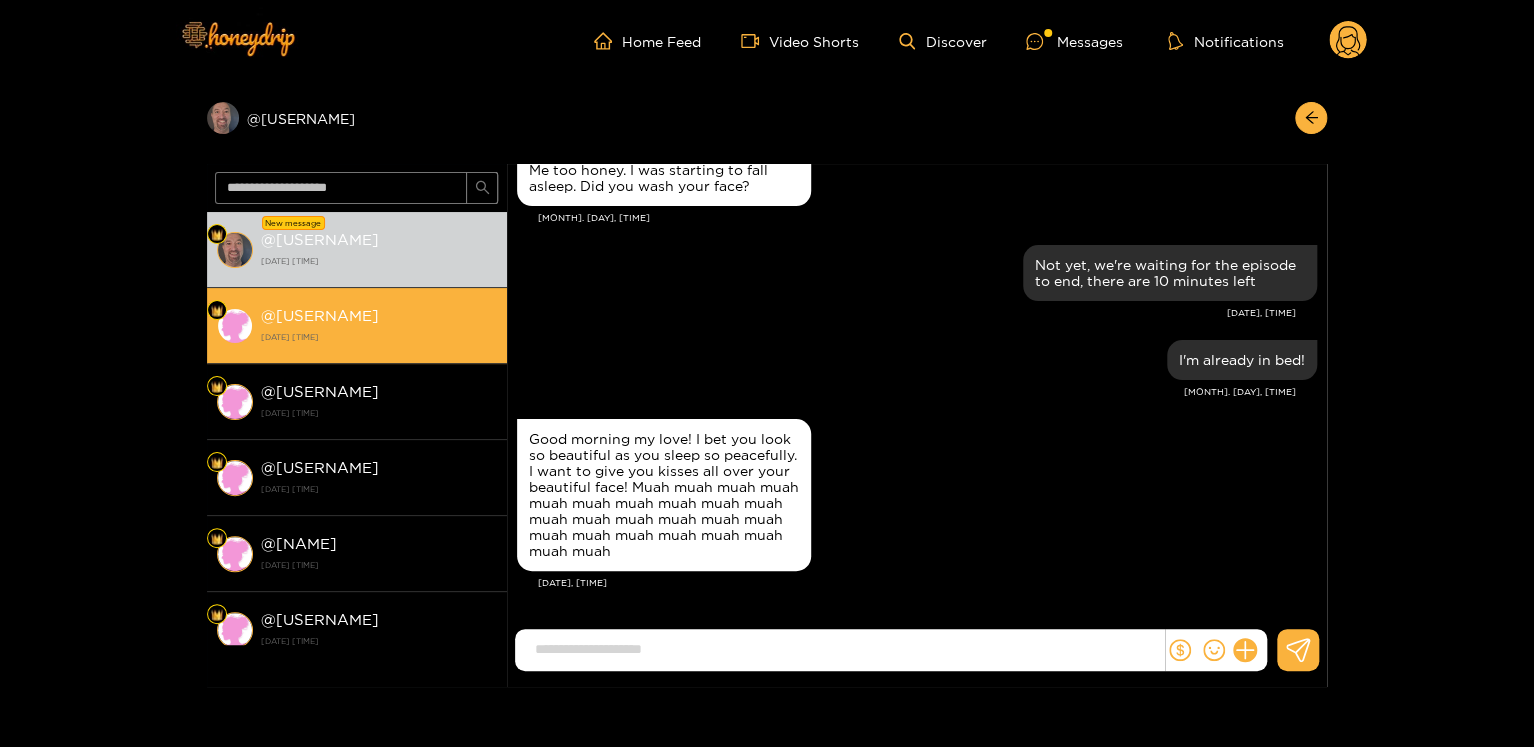 click on "[DATE] [TIME]" at bounding box center [379, 337] 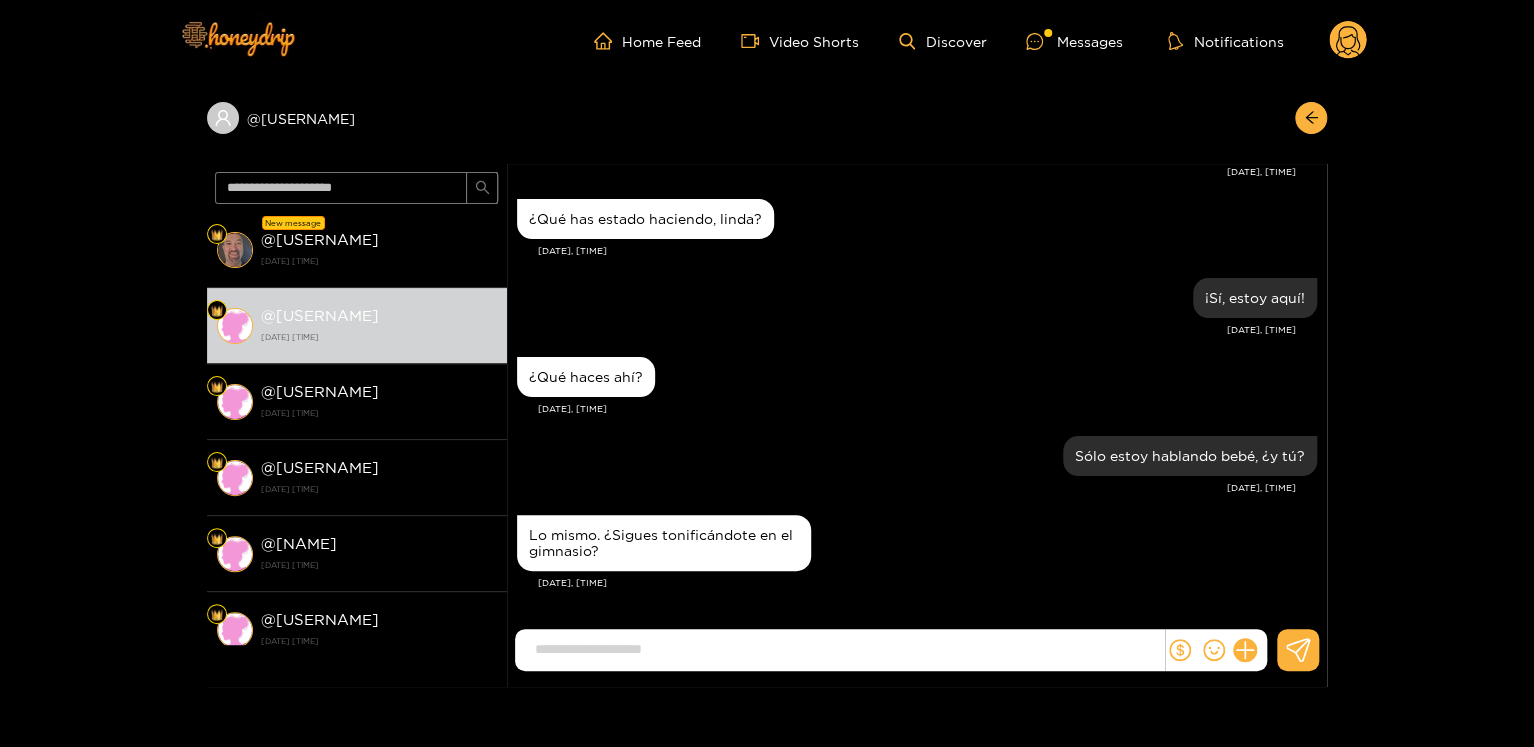 scroll, scrollTop: 2511, scrollLeft: 0, axis: vertical 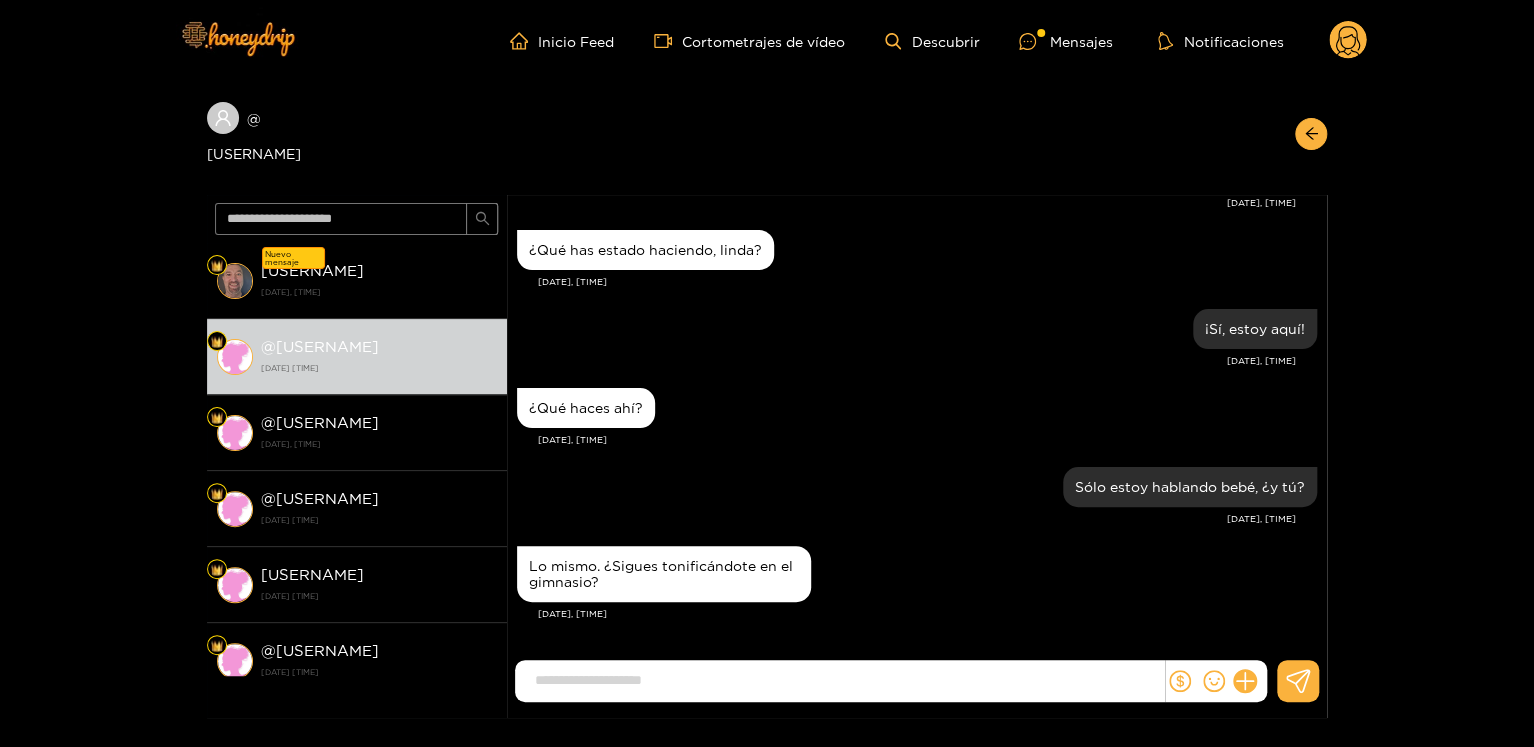 click at bounding box center (844, 680) 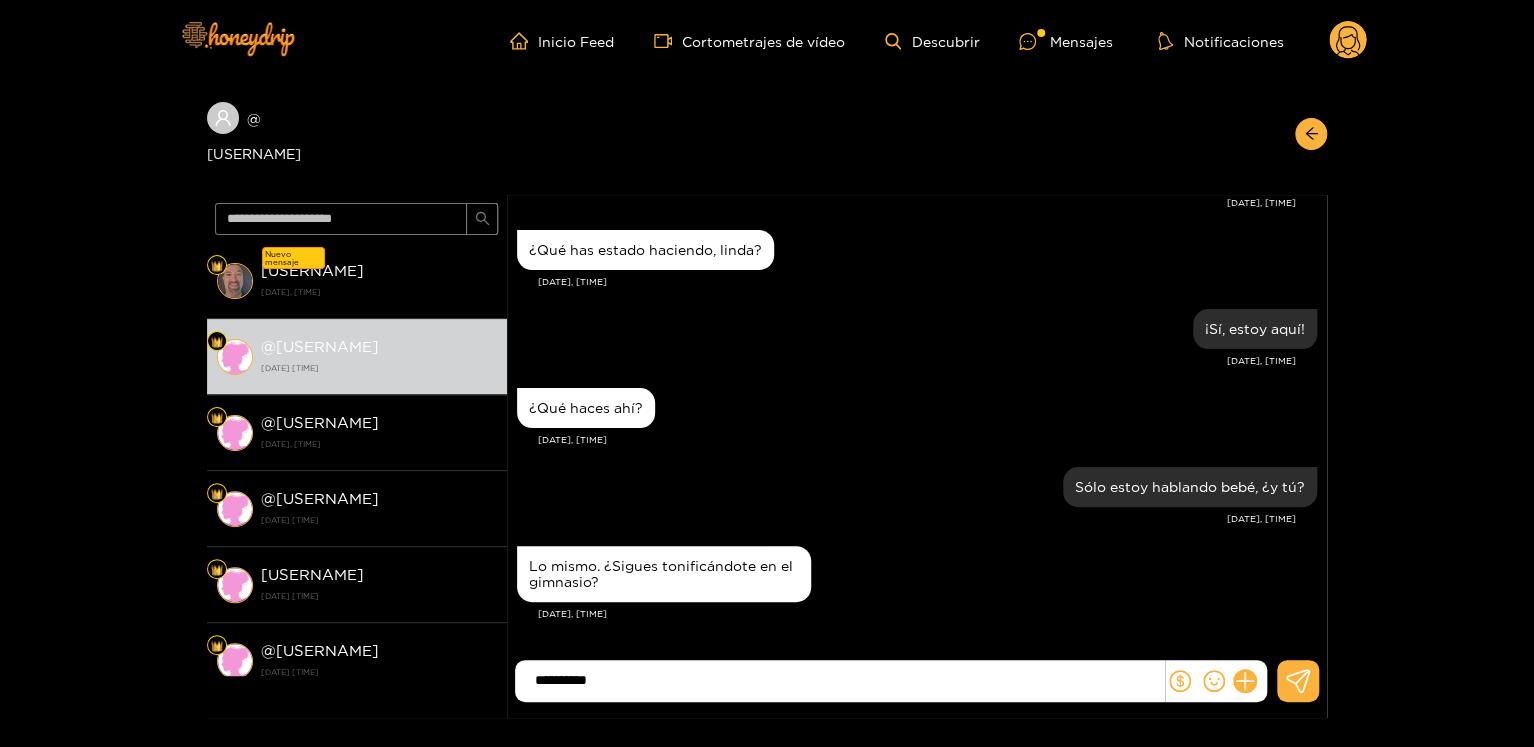 type on "**********" 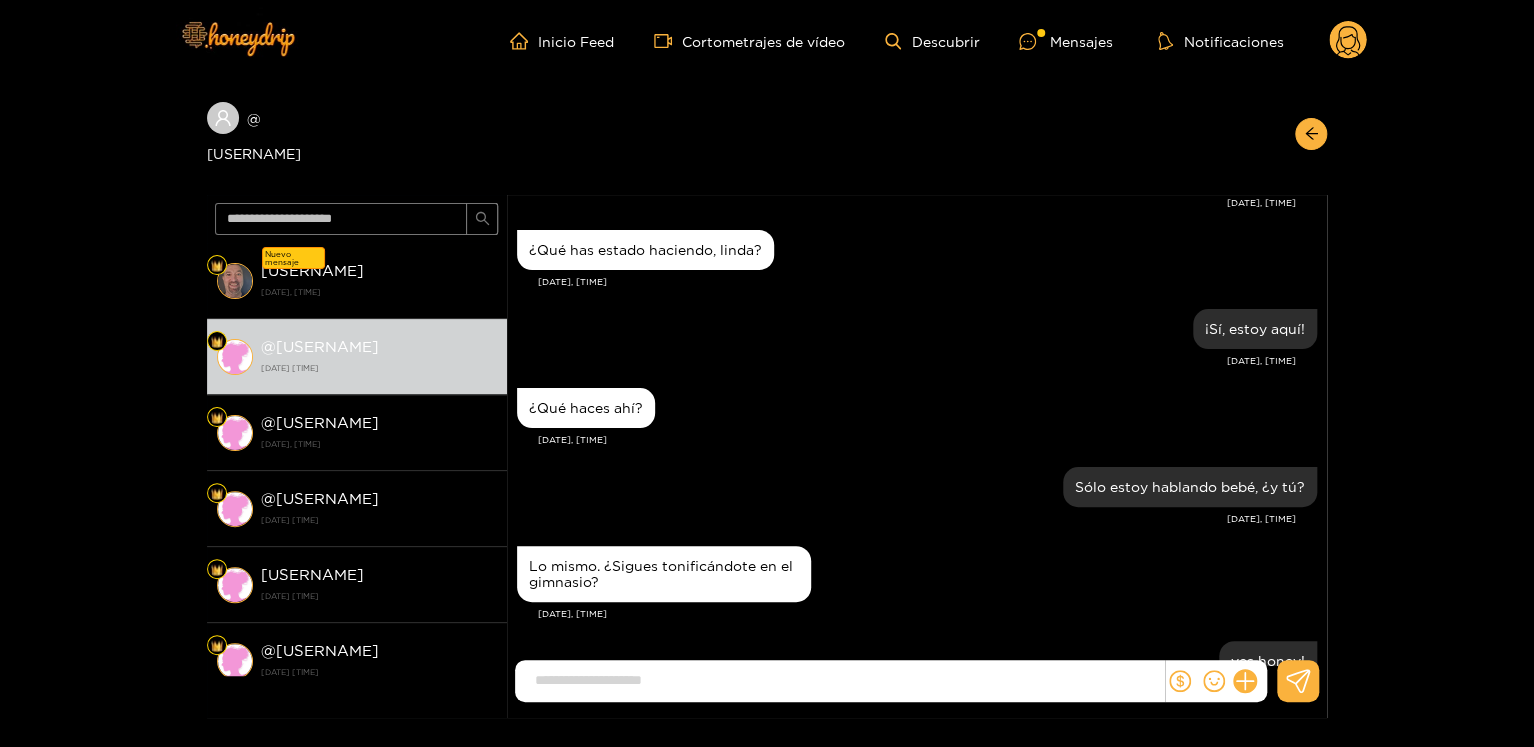 scroll, scrollTop: 2589, scrollLeft: 0, axis: vertical 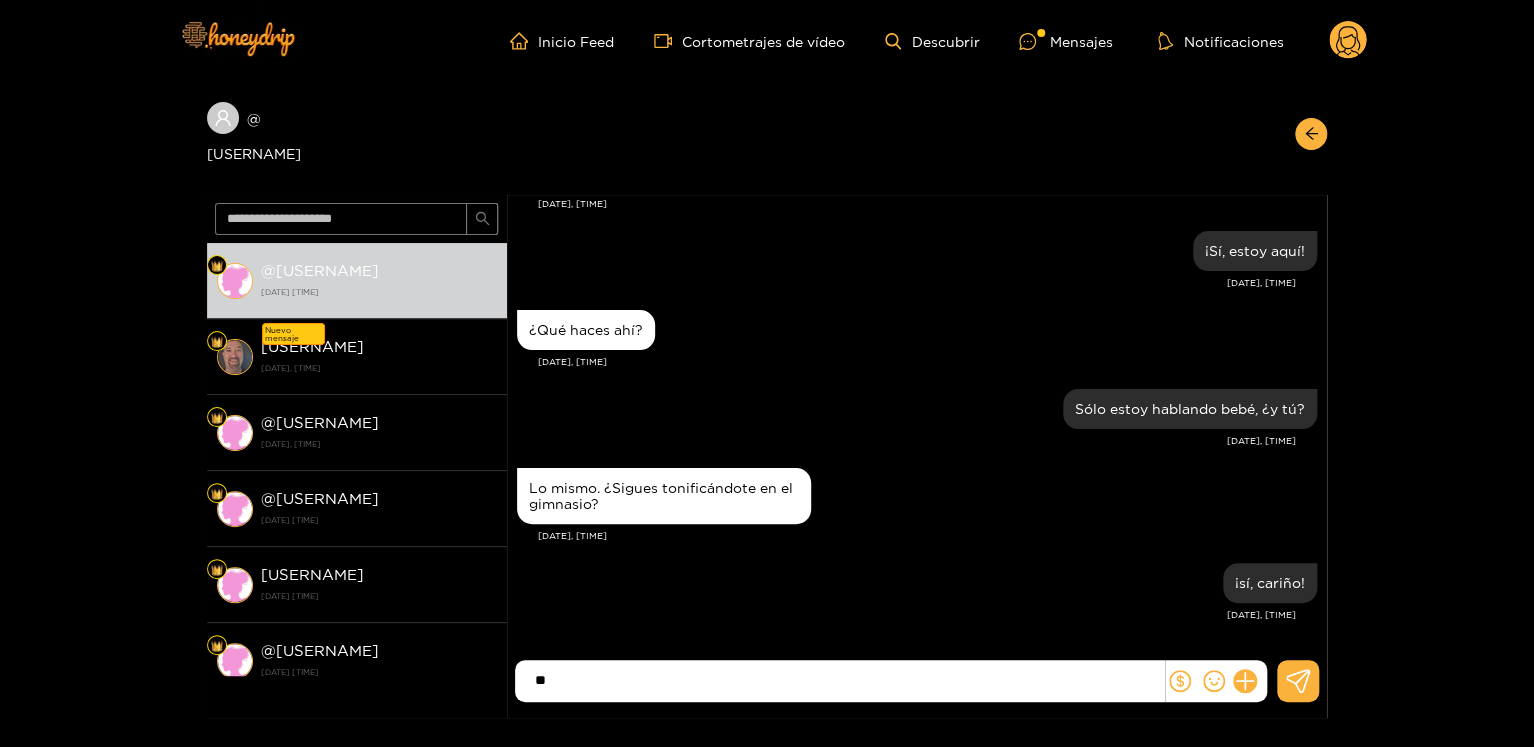 type on "*" 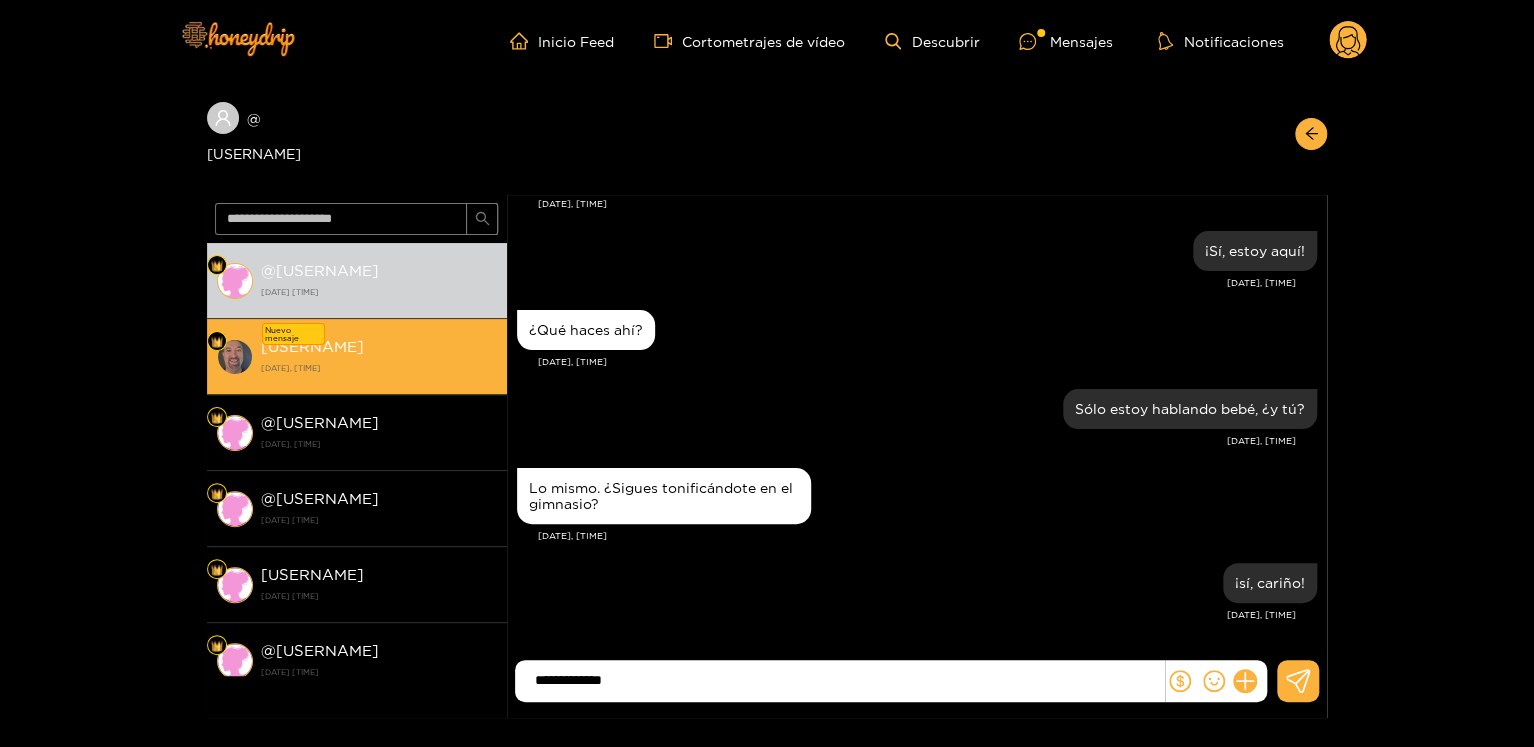 type on "**********" 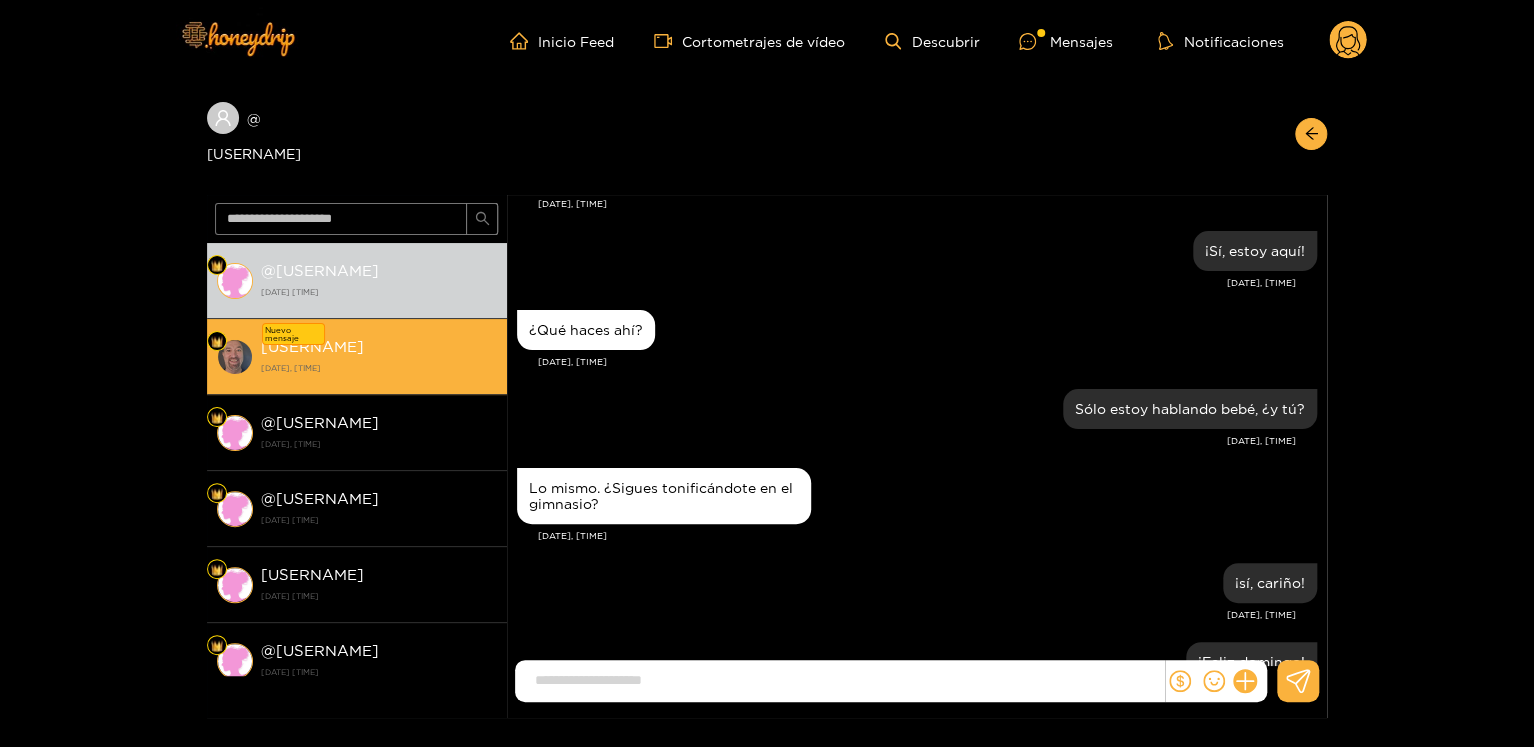 scroll, scrollTop: 2668, scrollLeft: 0, axis: vertical 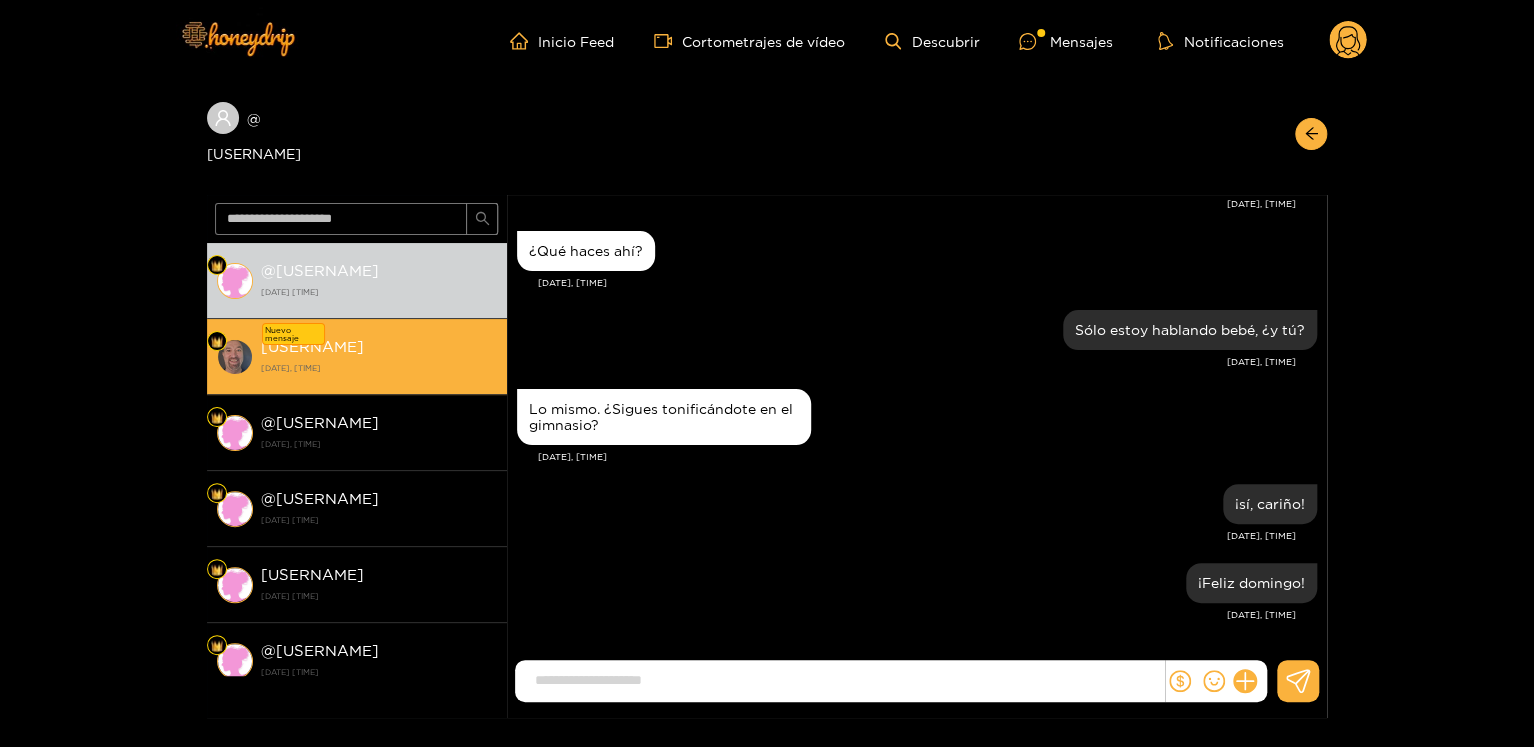 click on "[DATE], [TIME]" at bounding box center (291, 368) 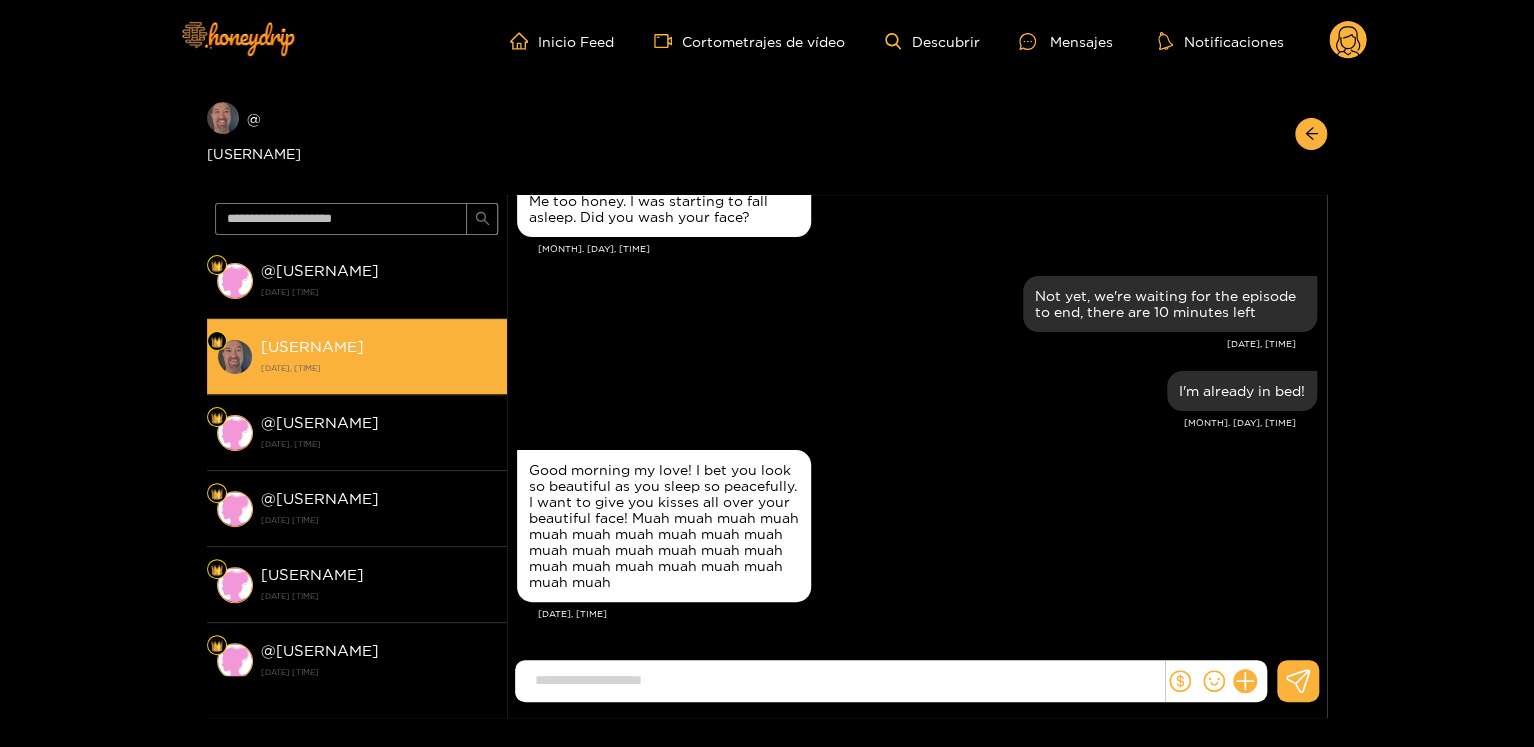 scroll, scrollTop: 2104, scrollLeft: 0, axis: vertical 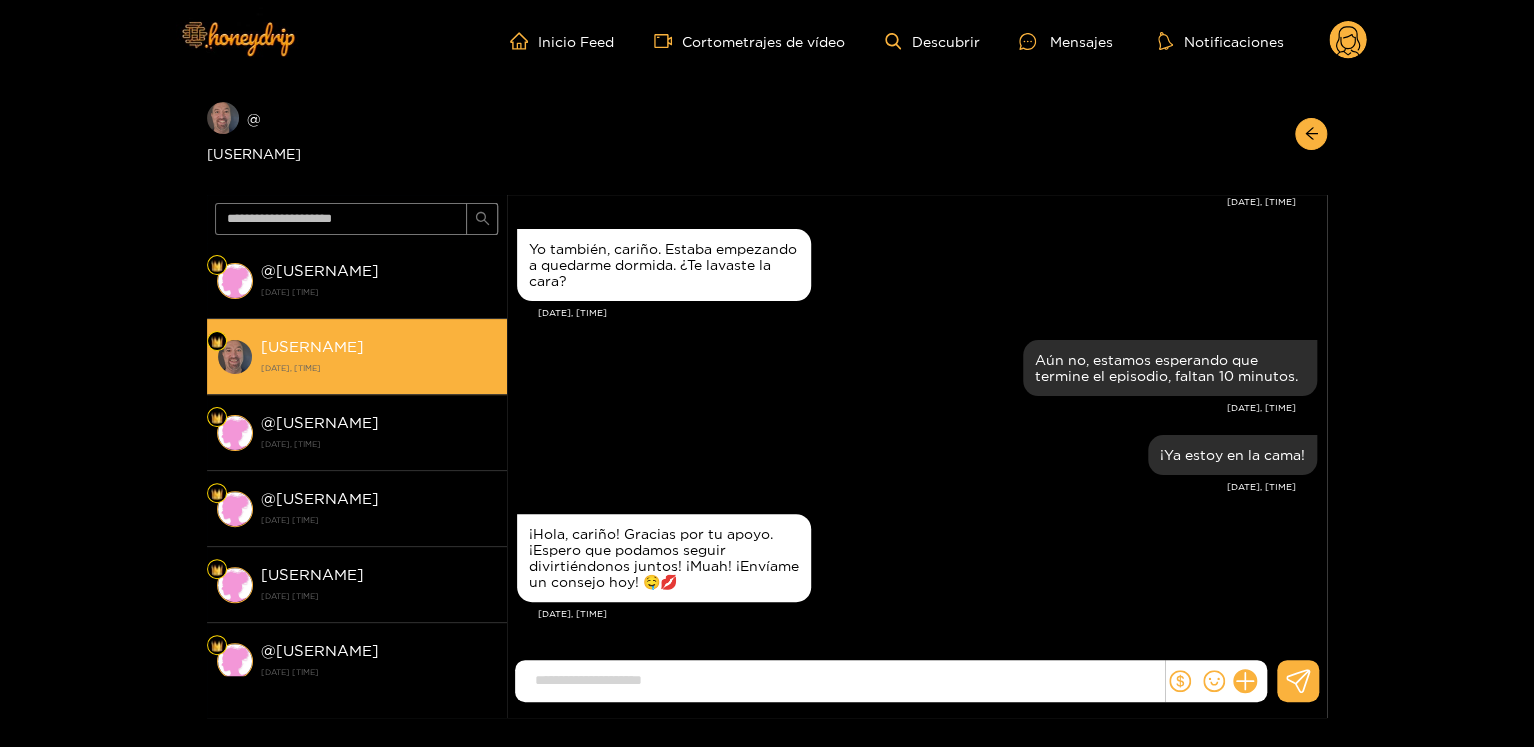 click at bounding box center (844, 680) 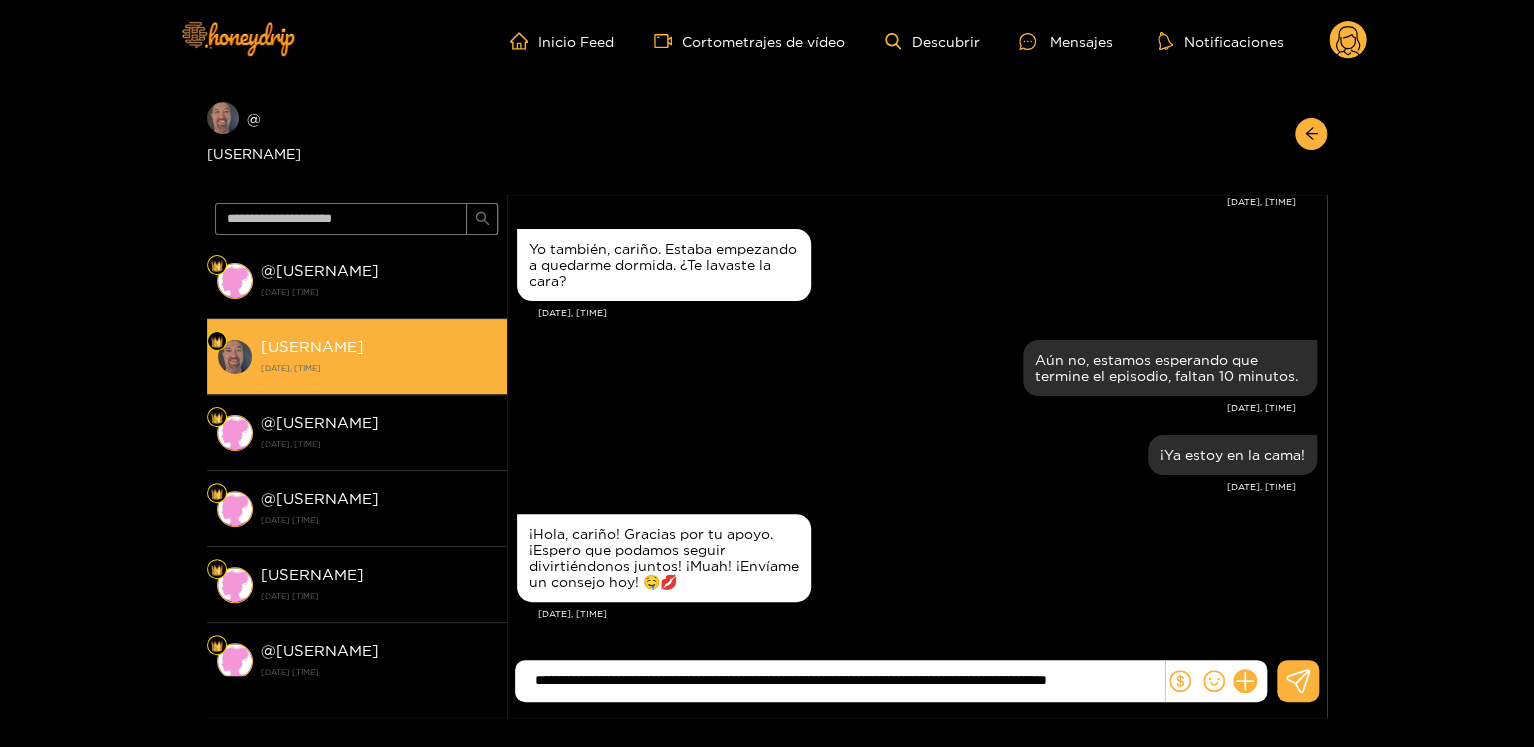 scroll, scrollTop: 0, scrollLeft: 106, axis: horizontal 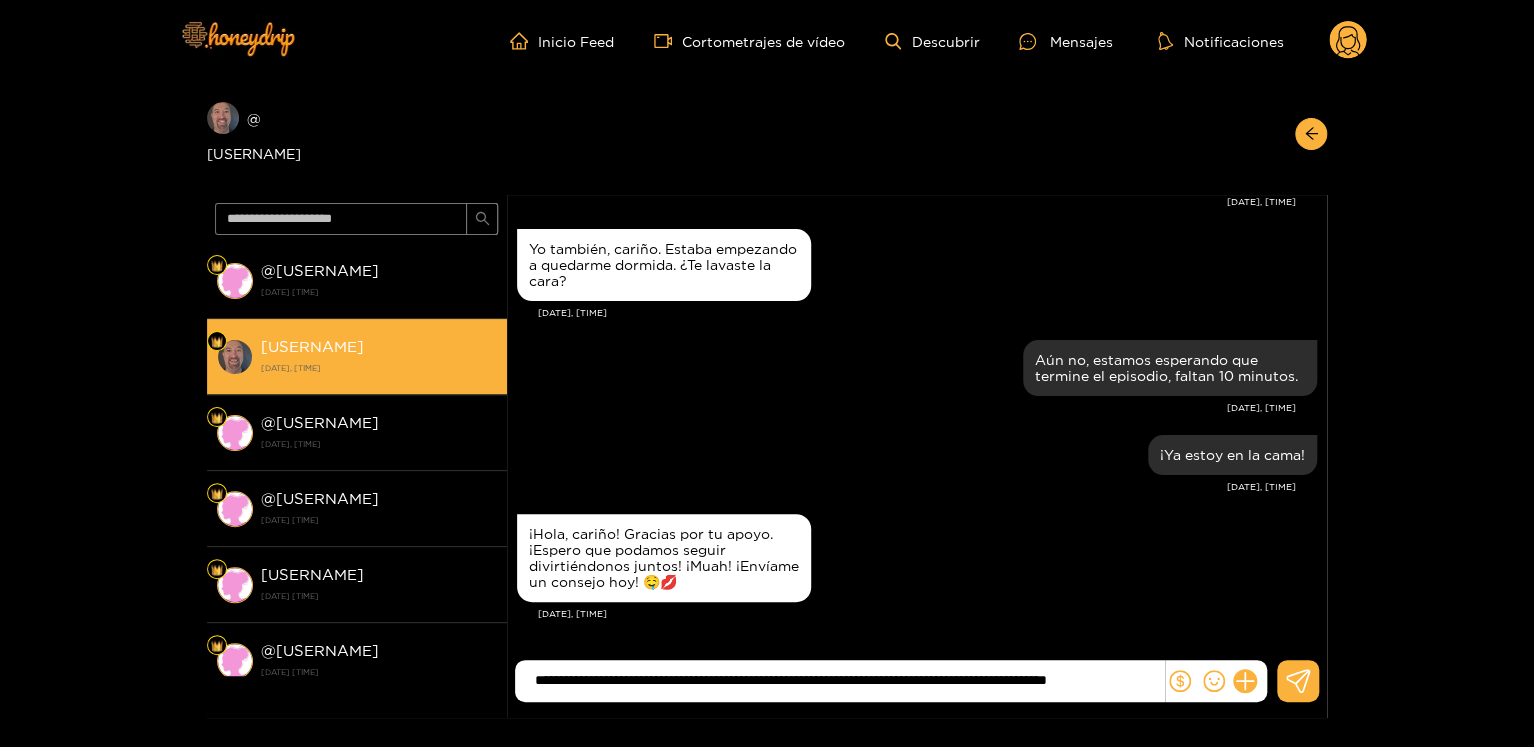 type on "**********" 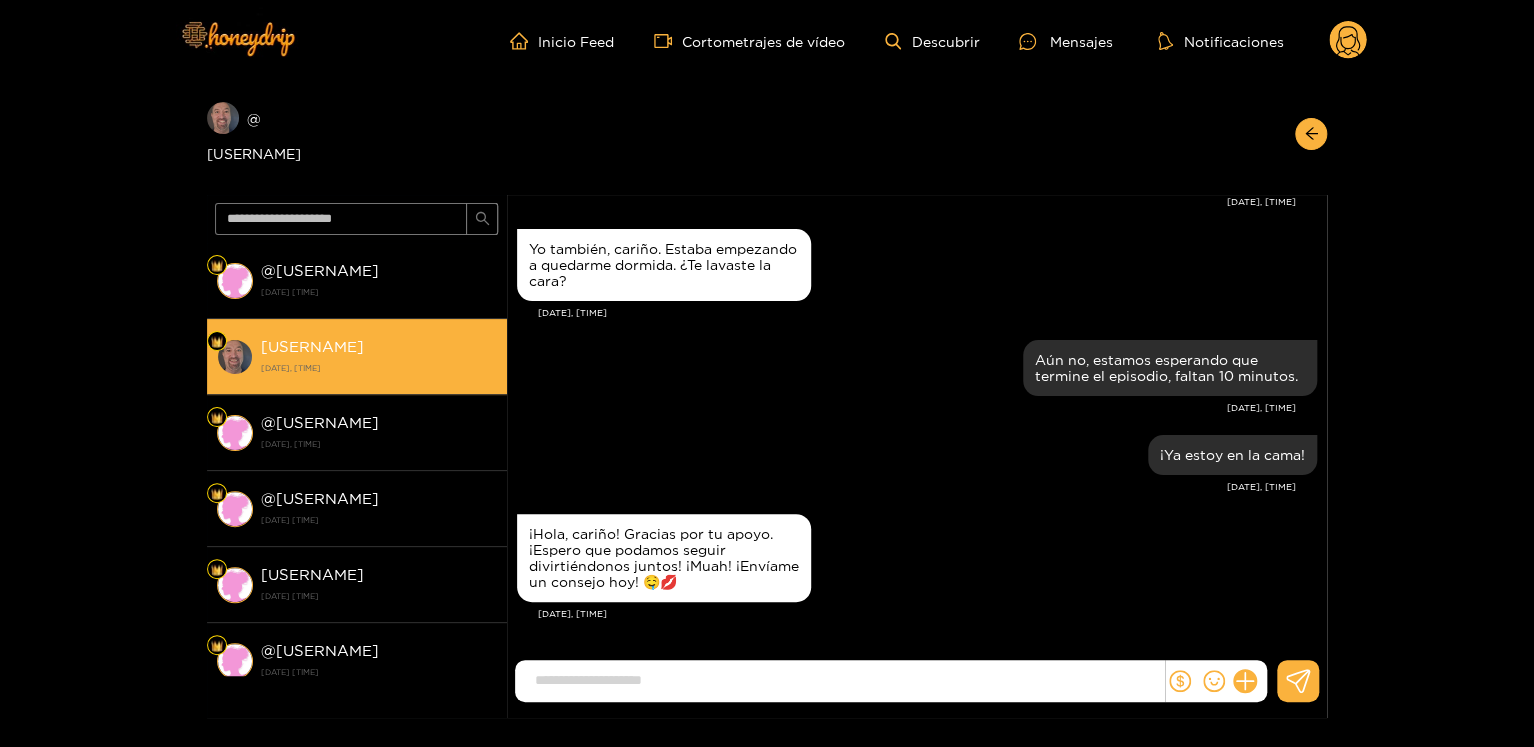 scroll, scrollTop: 0, scrollLeft: 0, axis: both 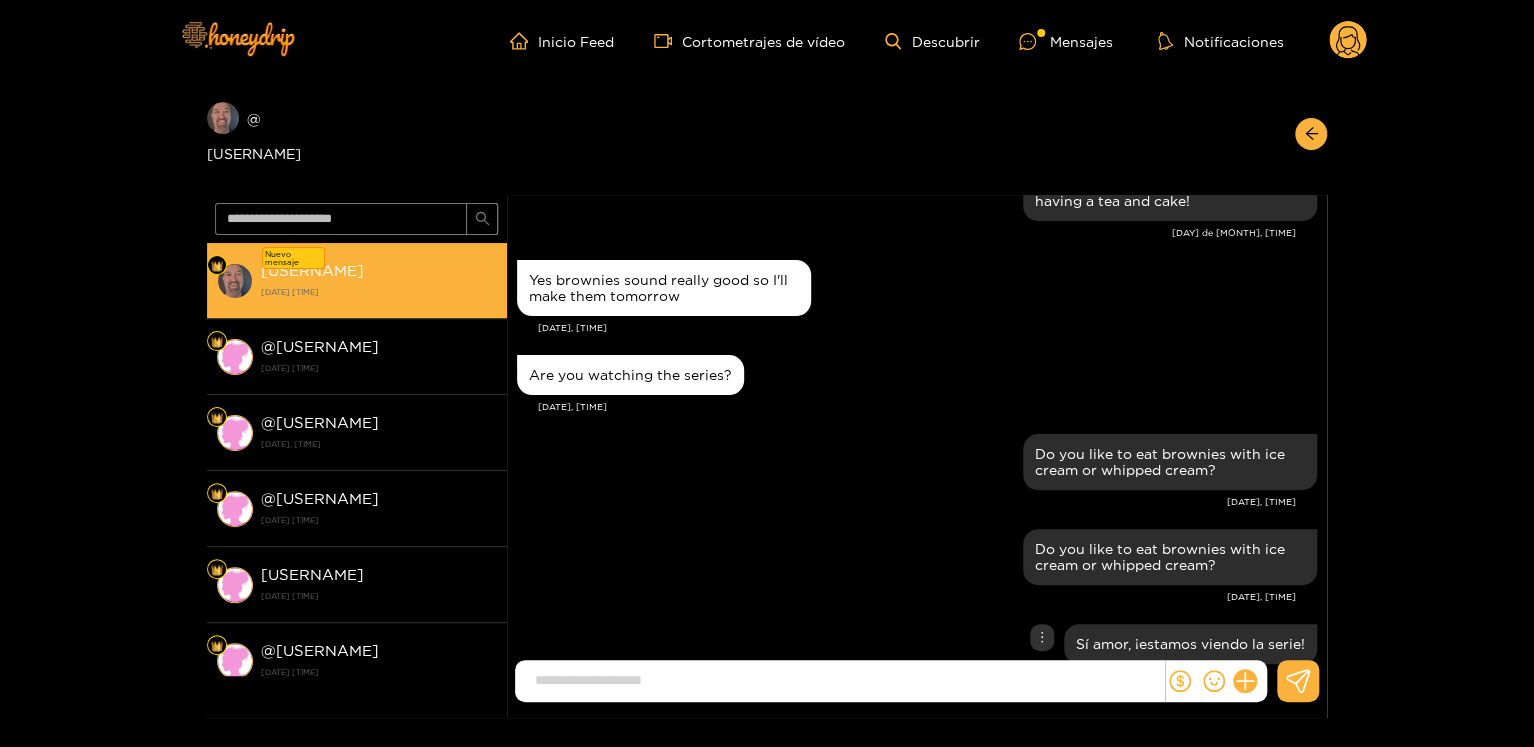 paste on "**********" 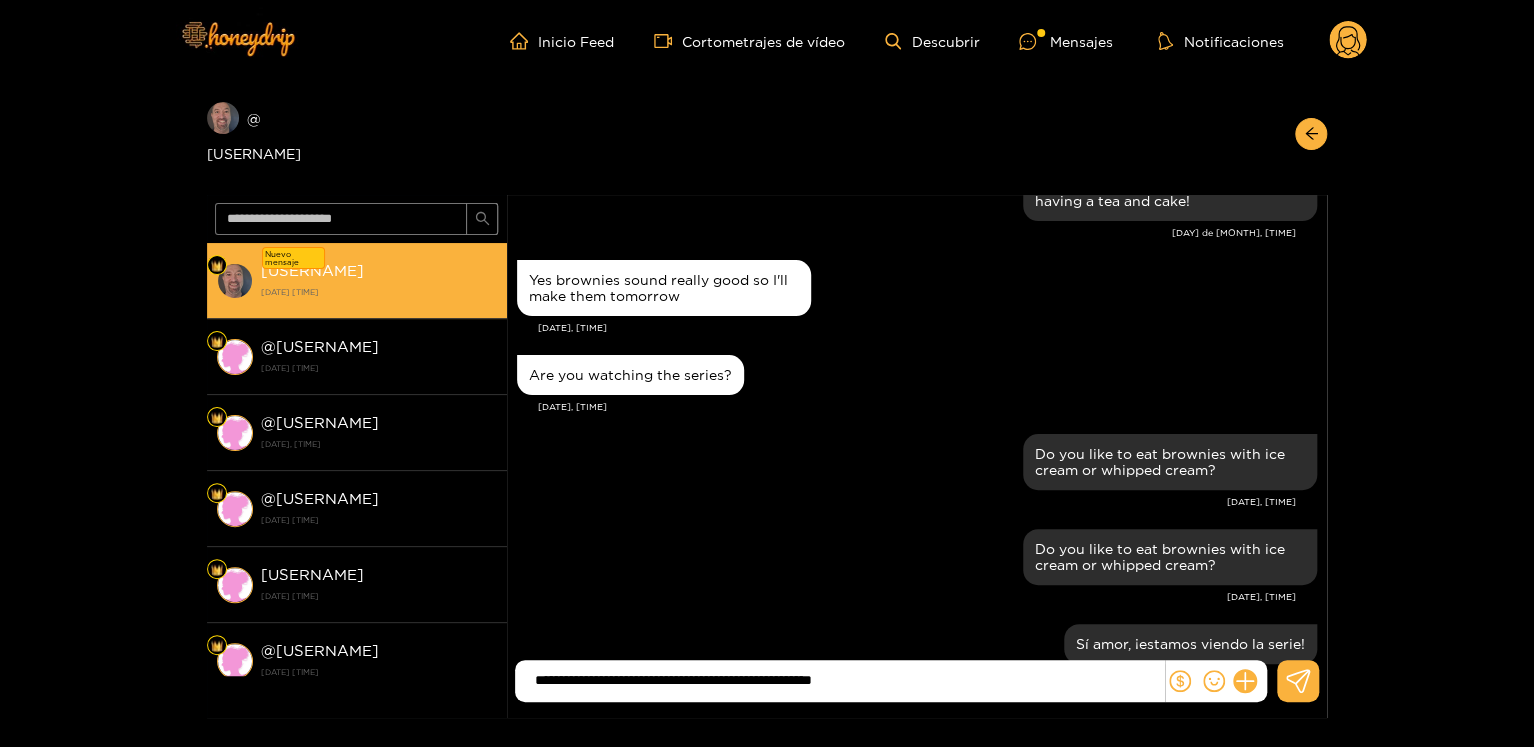 click on "**********" at bounding box center [844, 680] 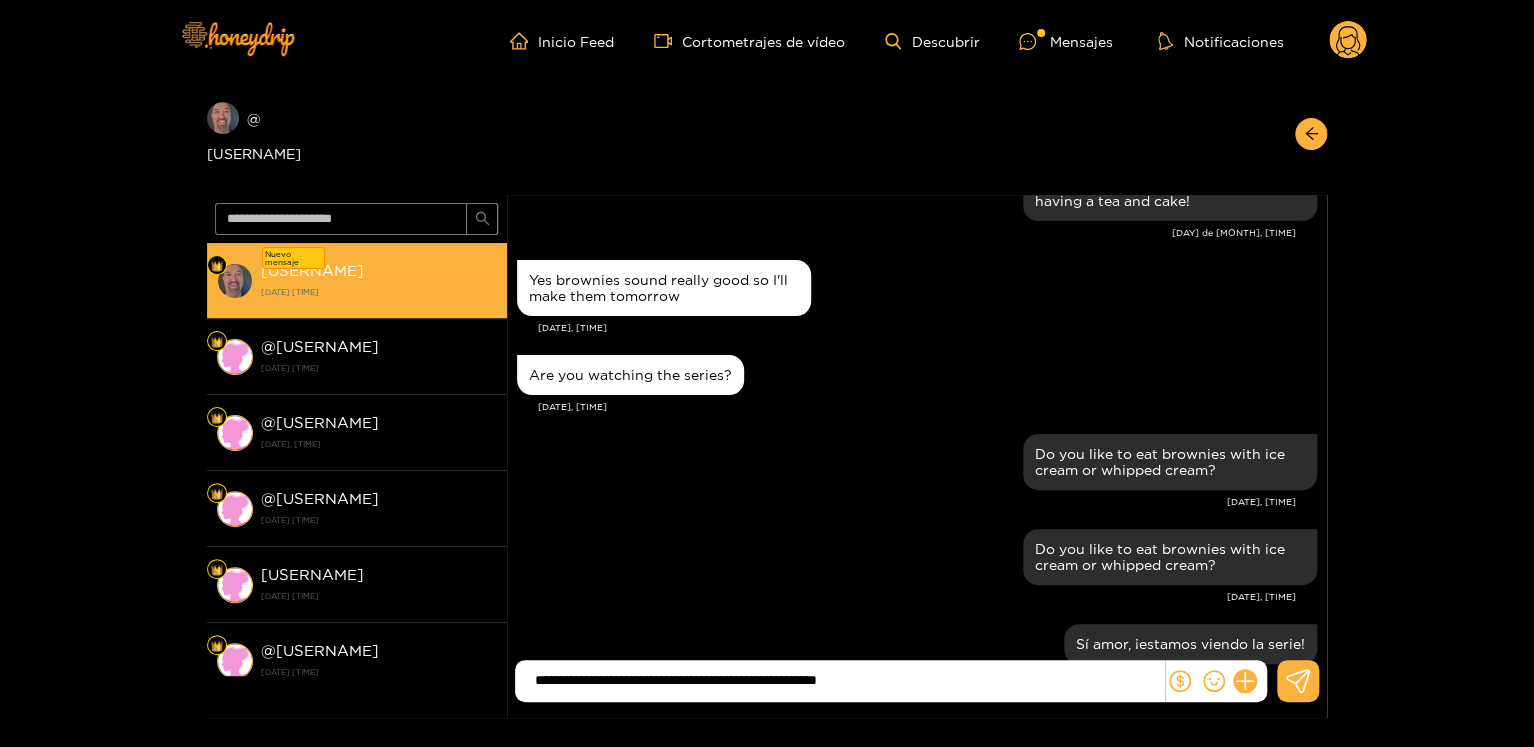 drag, startPoint x: 910, startPoint y: 685, endPoint x: 896, endPoint y: 677, distance: 16.124516 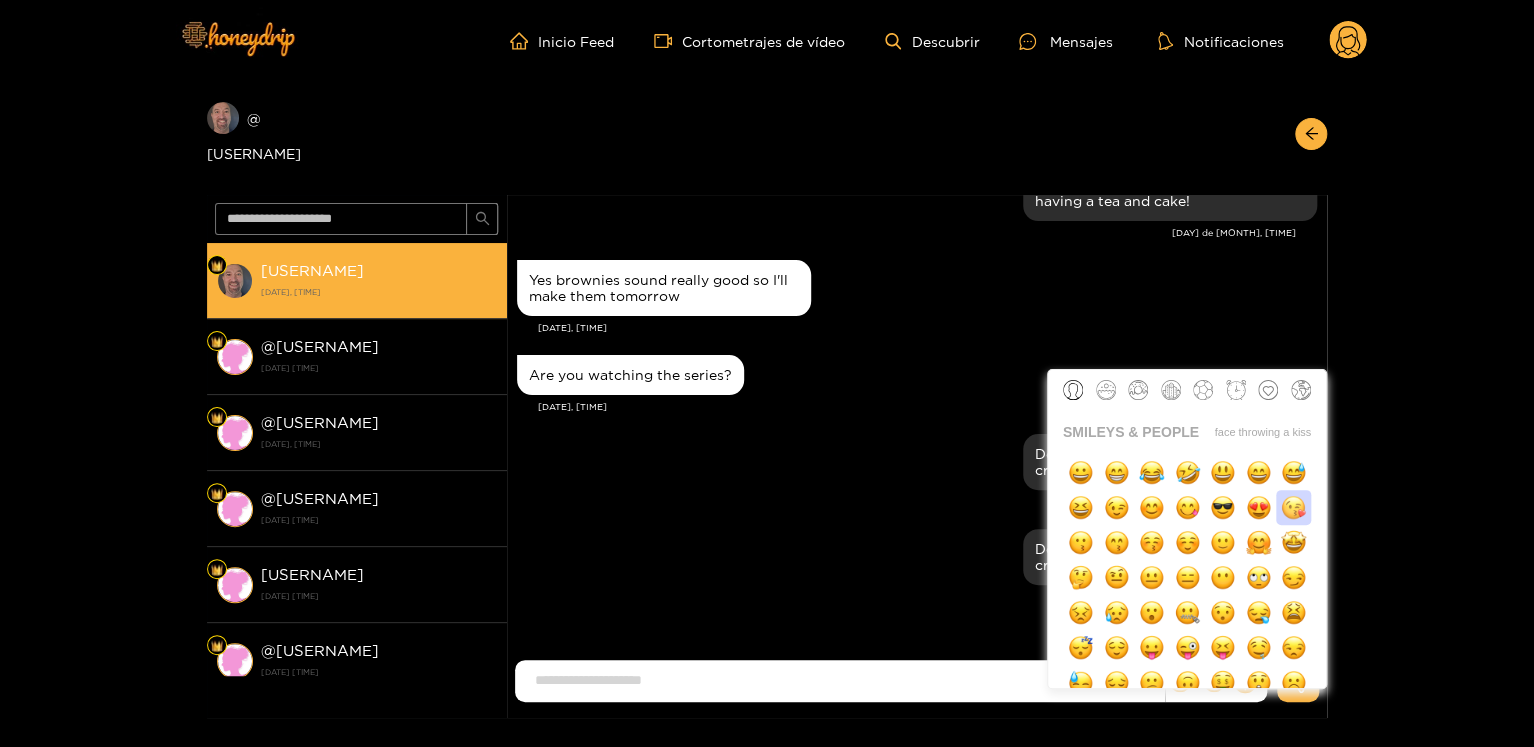 click at bounding box center (1293, 507) 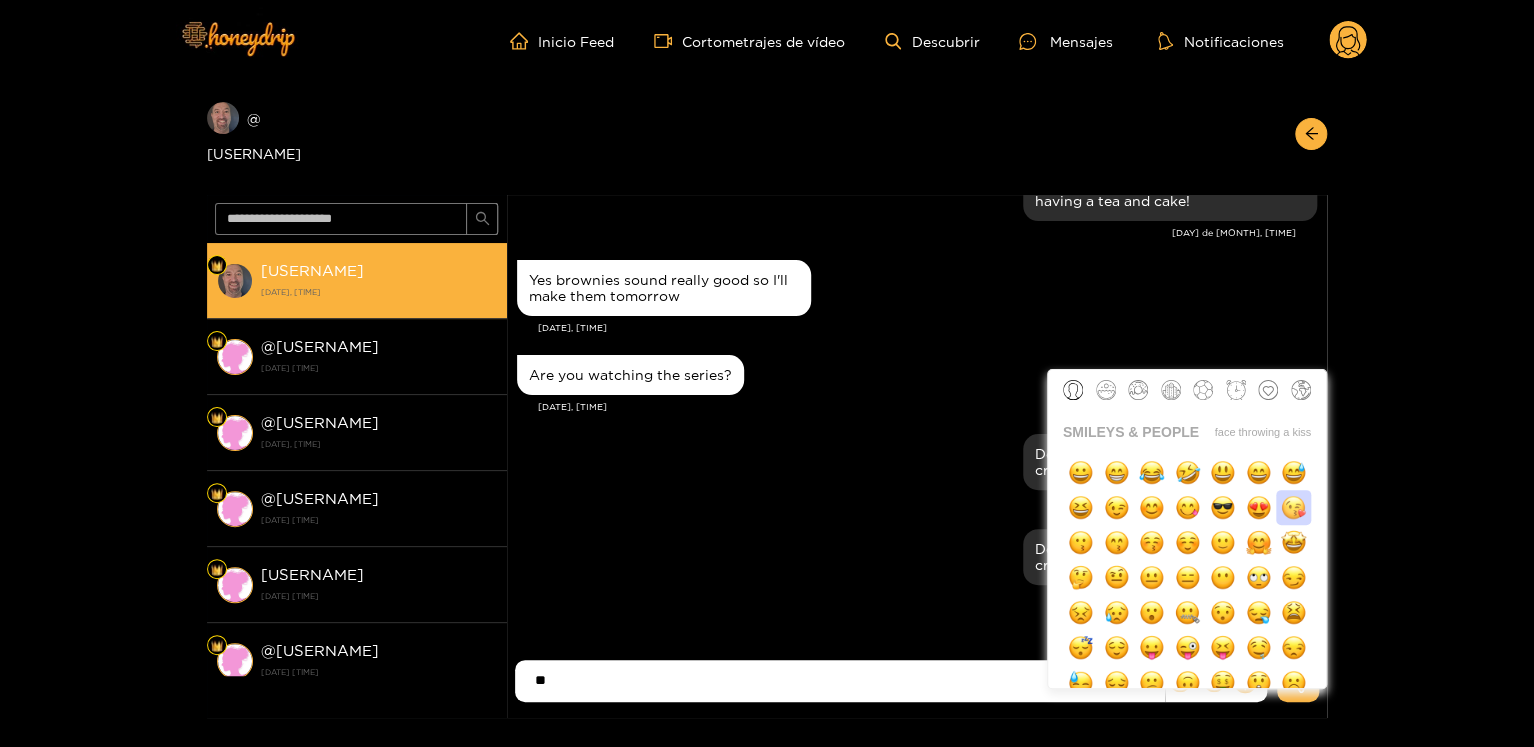 click at bounding box center (1293, 507) 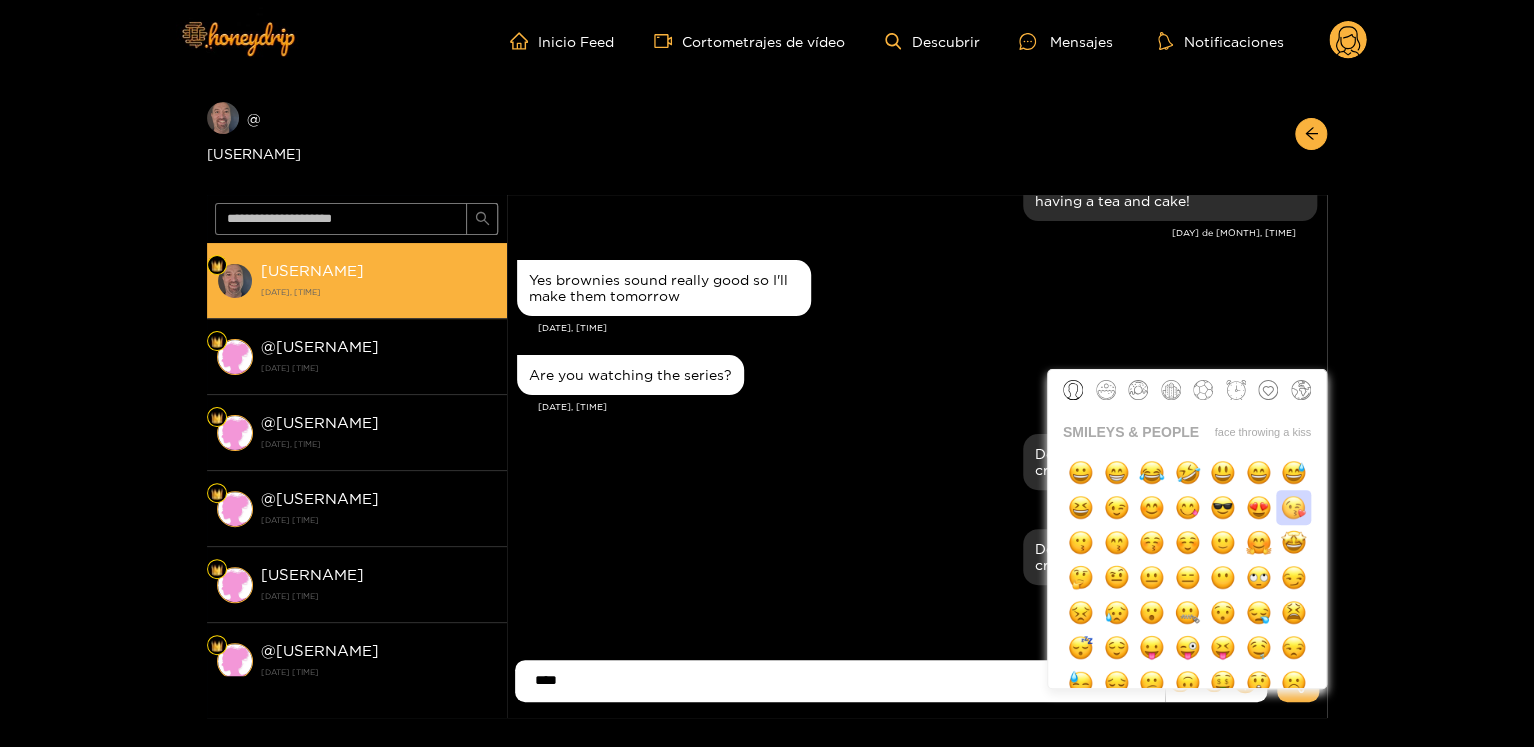 click at bounding box center (1293, 507) 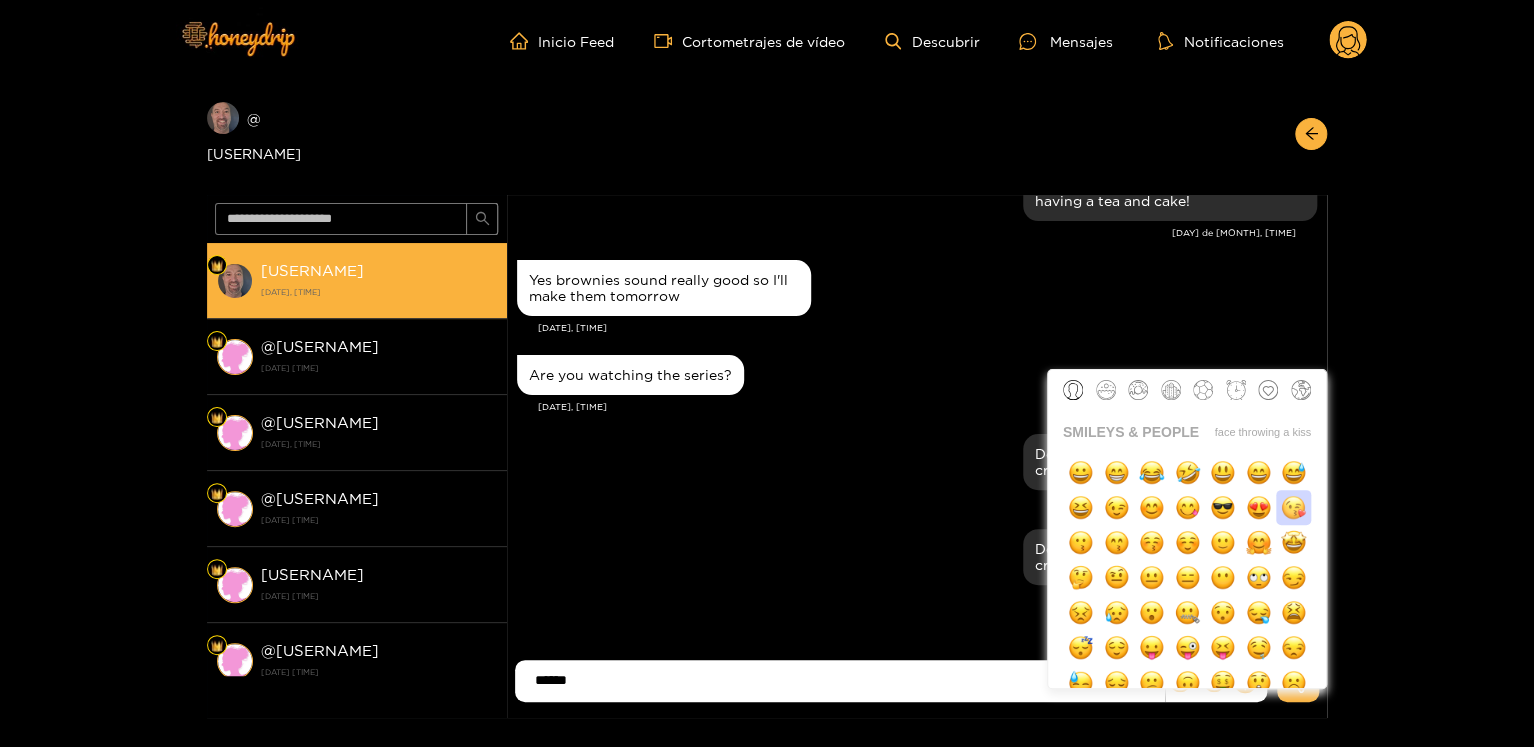 click at bounding box center (1293, 507) 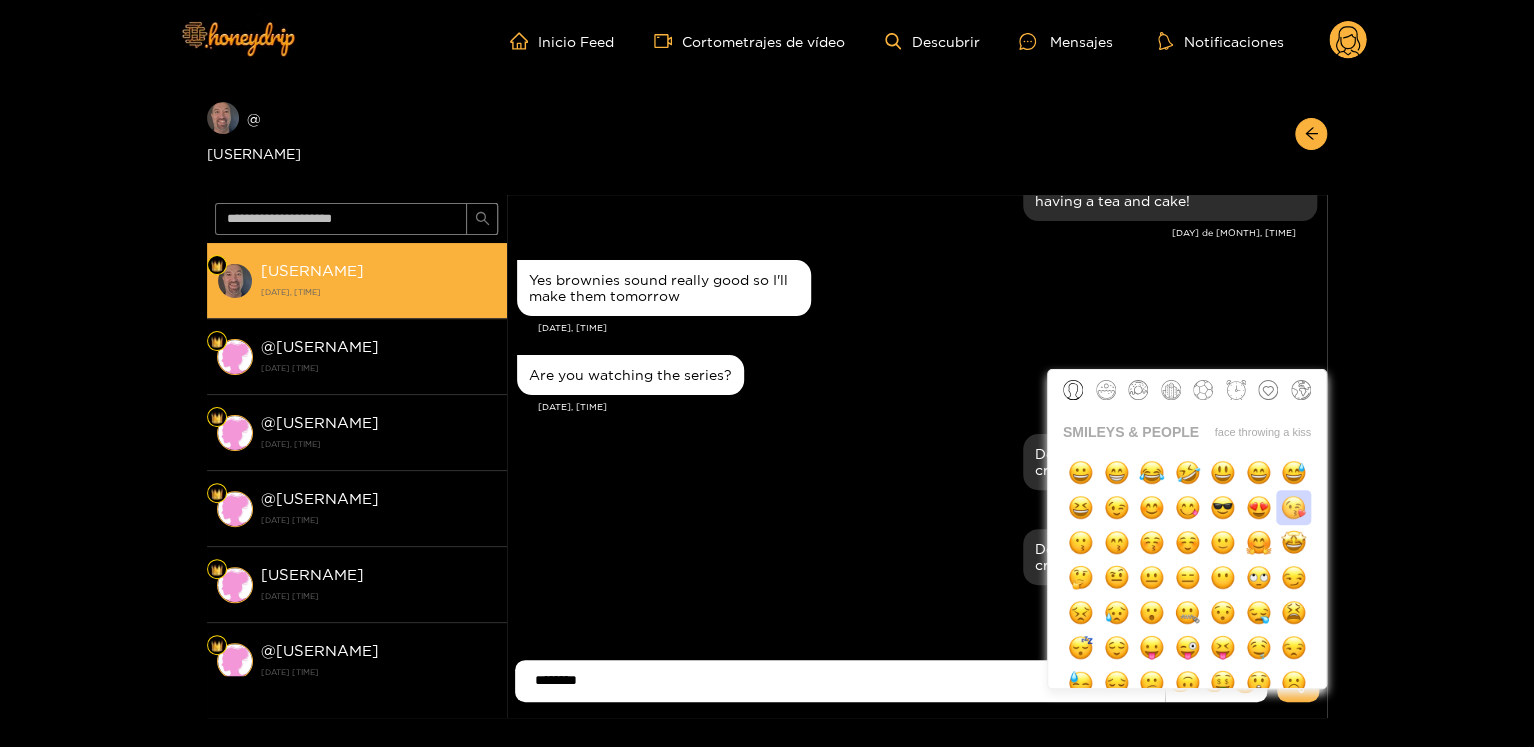 click at bounding box center (1293, 507) 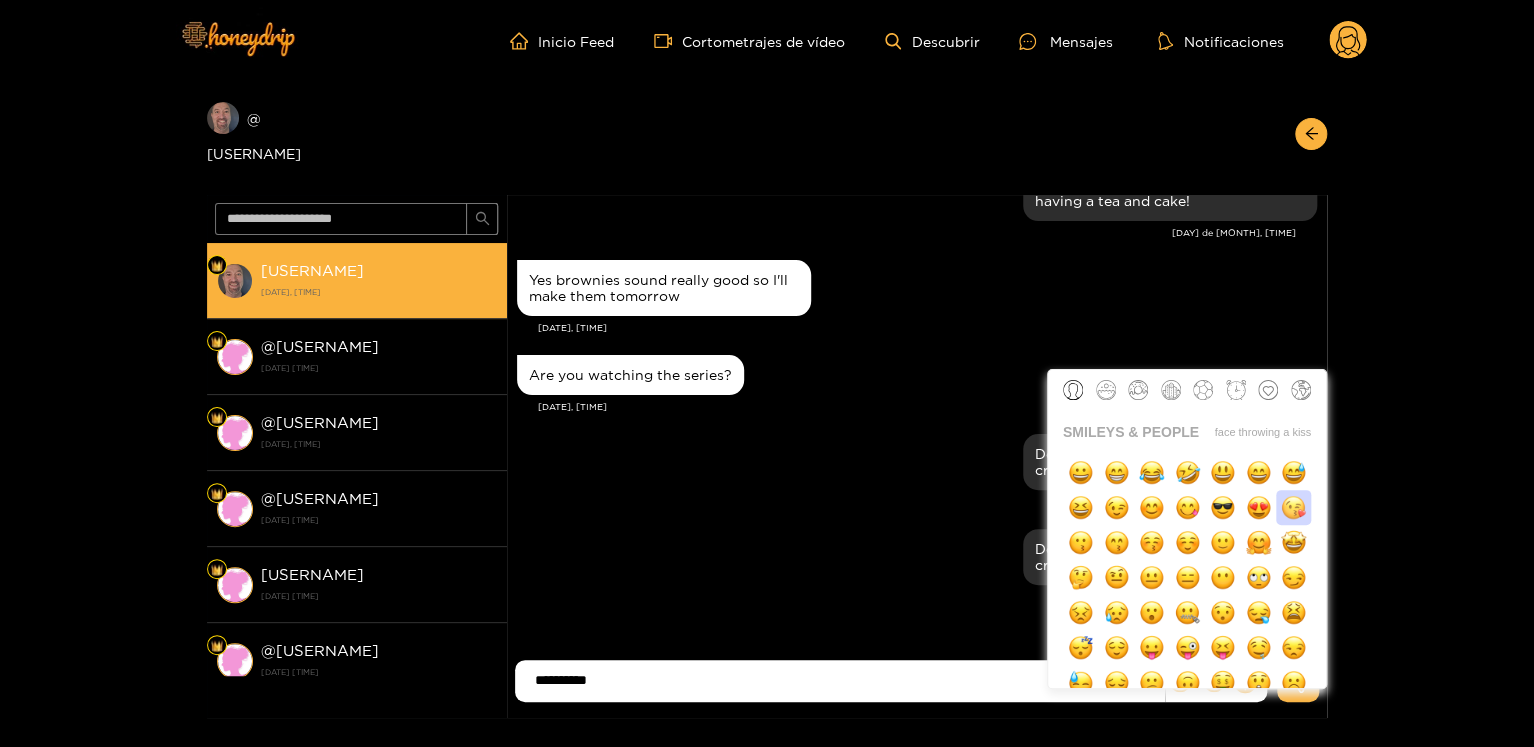 click at bounding box center [1293, 507] 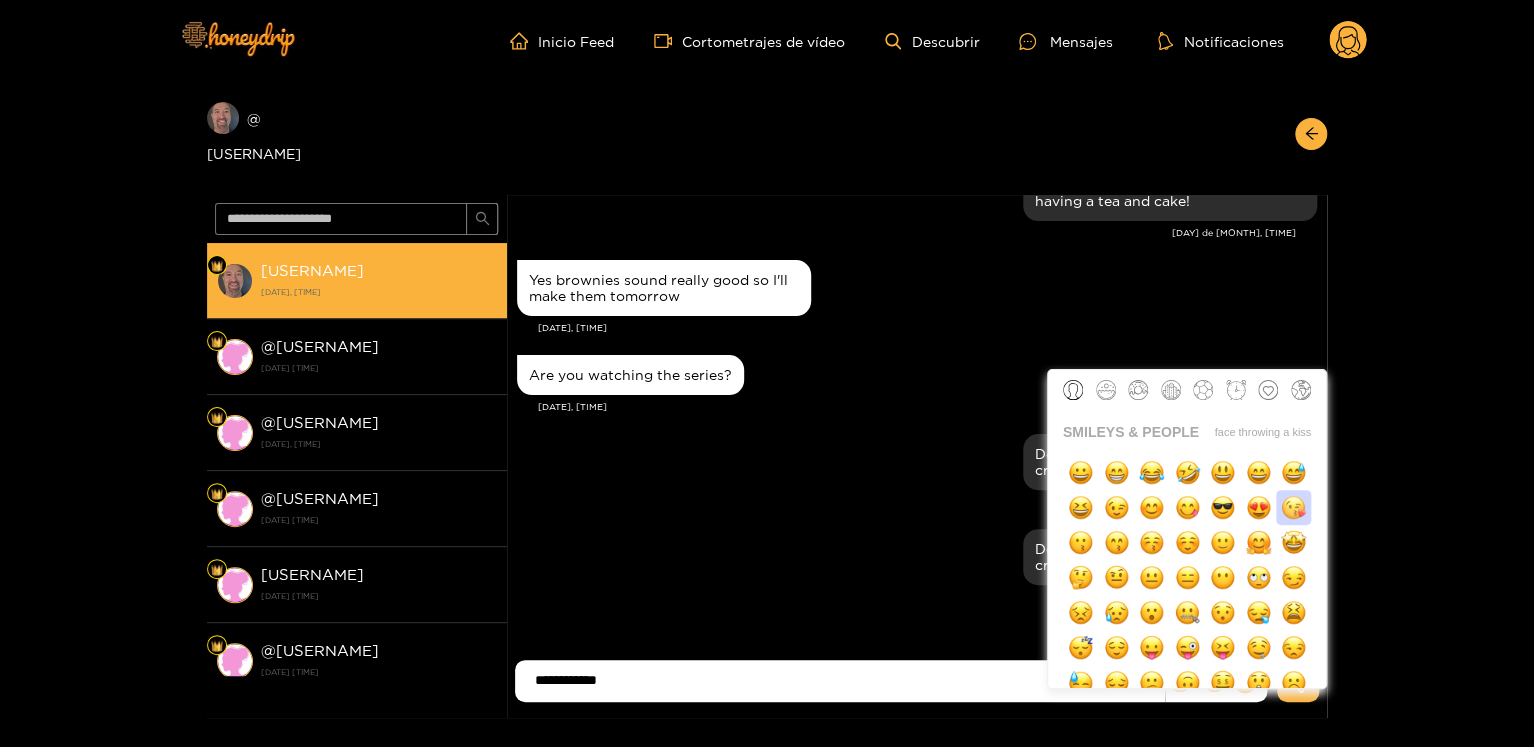 click at bounding box center (1293, 507) 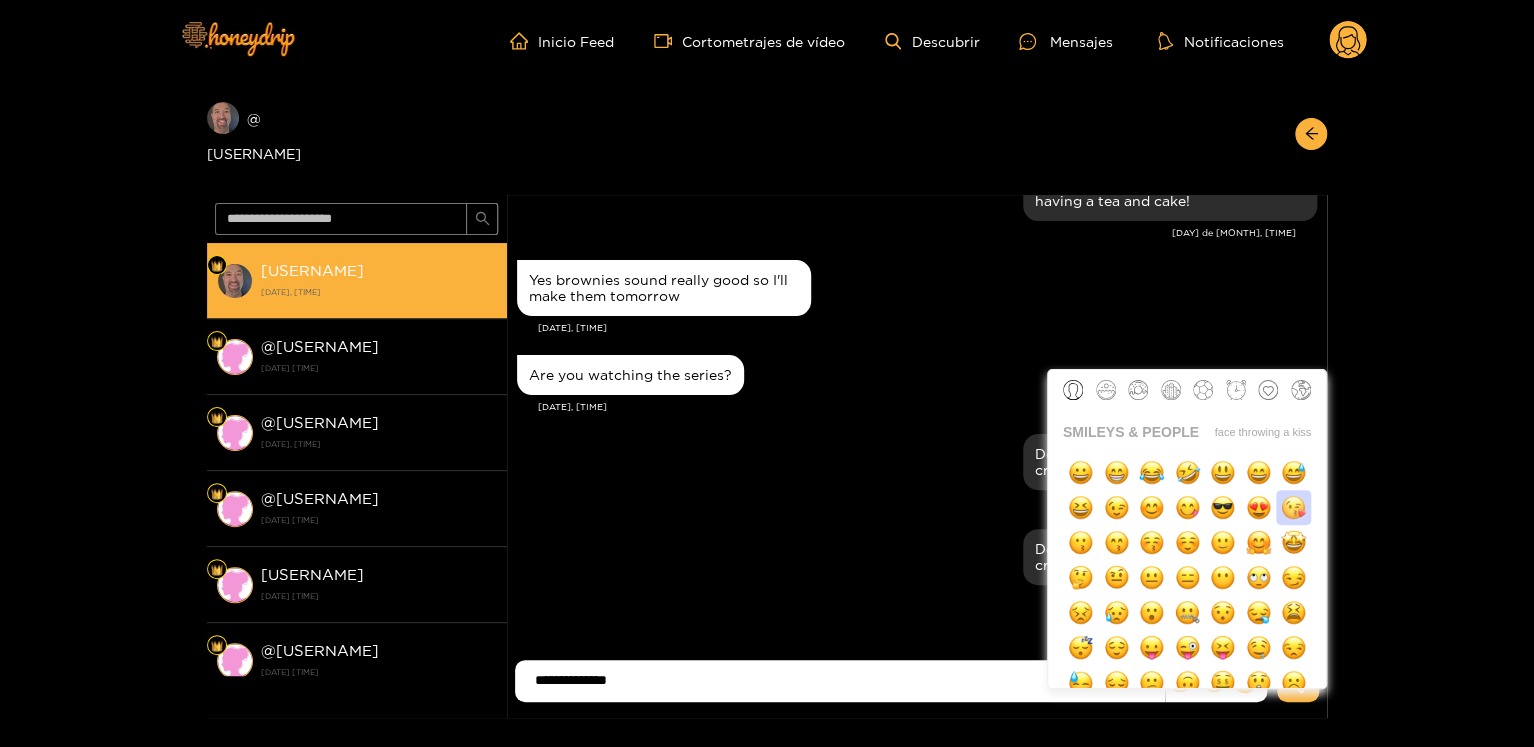 click at bounding box center [1293, 507] 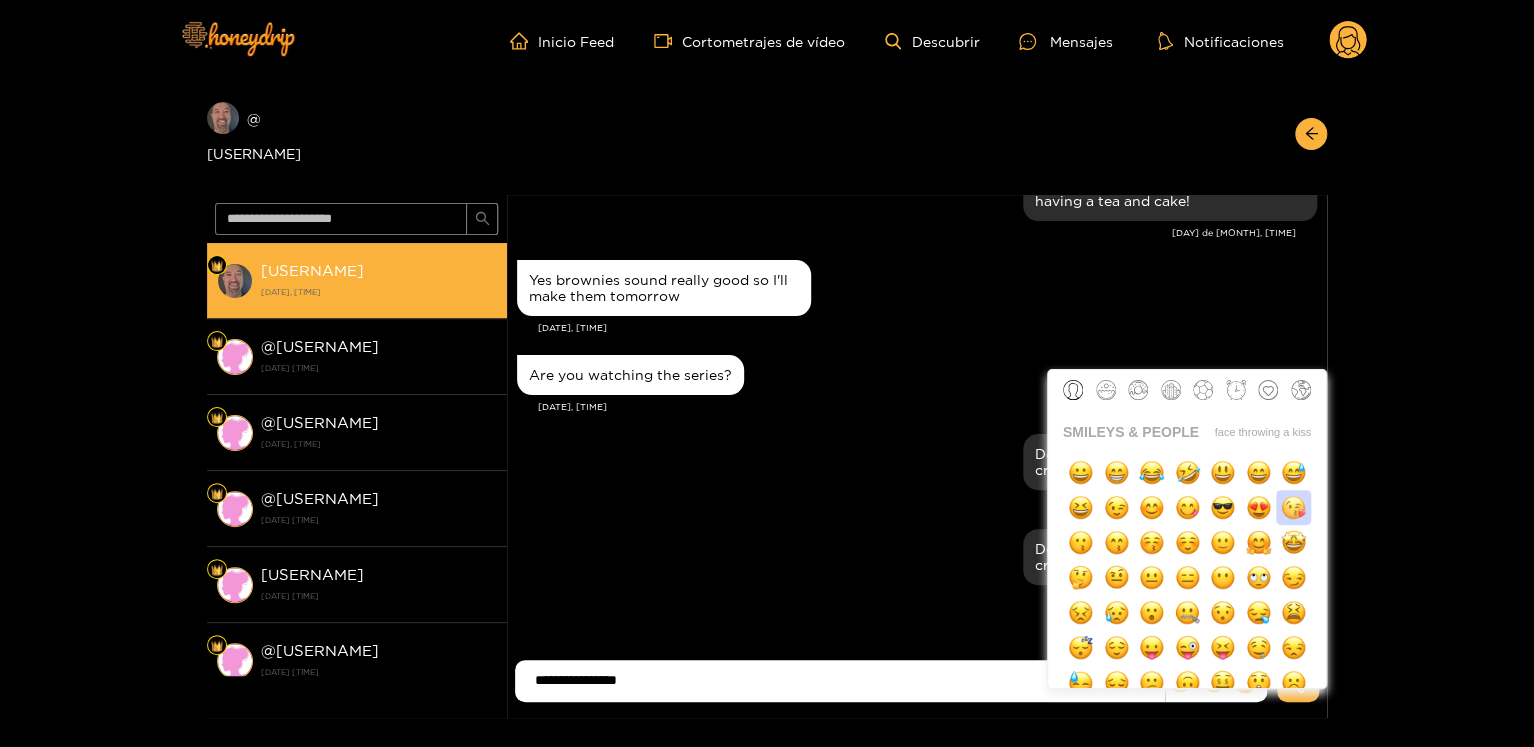 click at bounding box center [1293, 507] 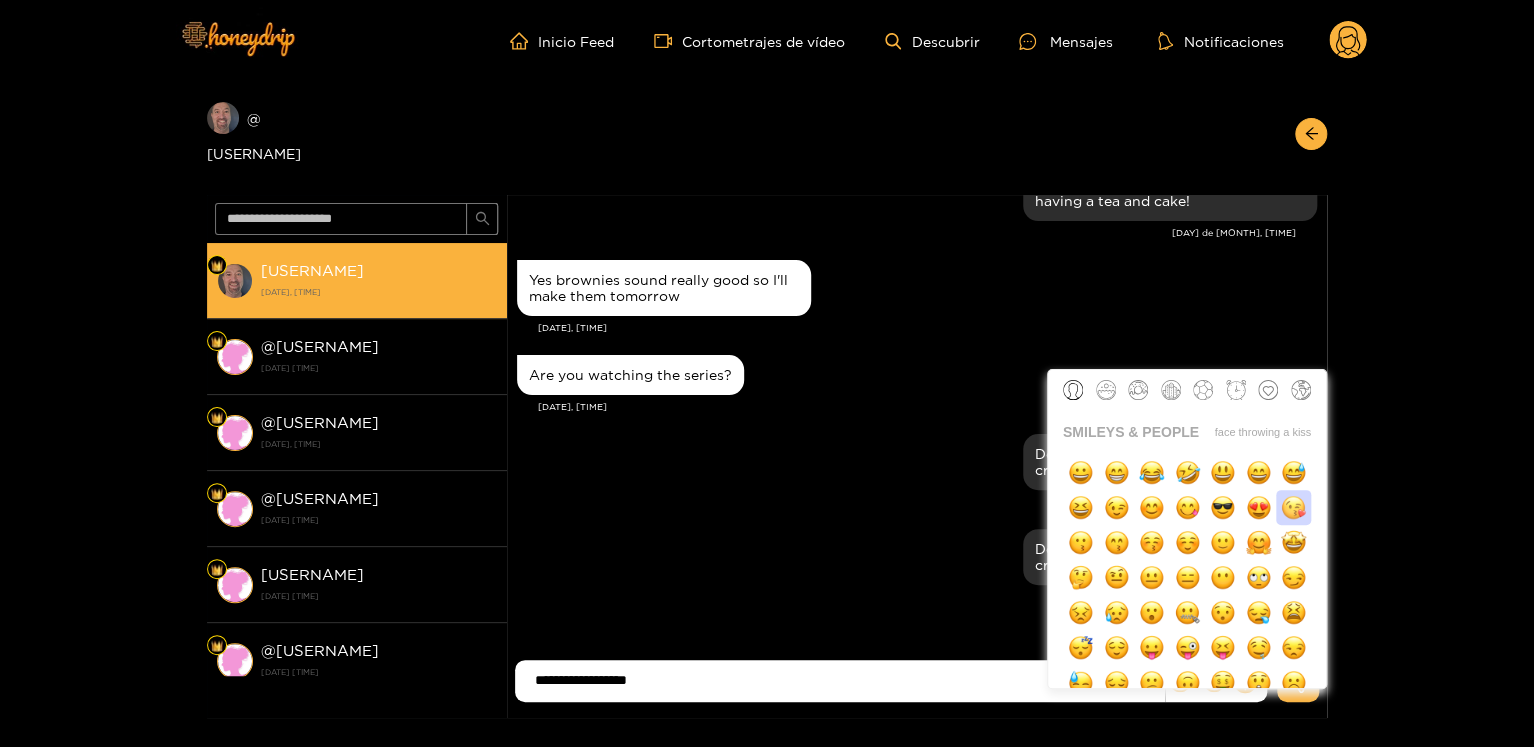 click at bounding box center [1293, 507] 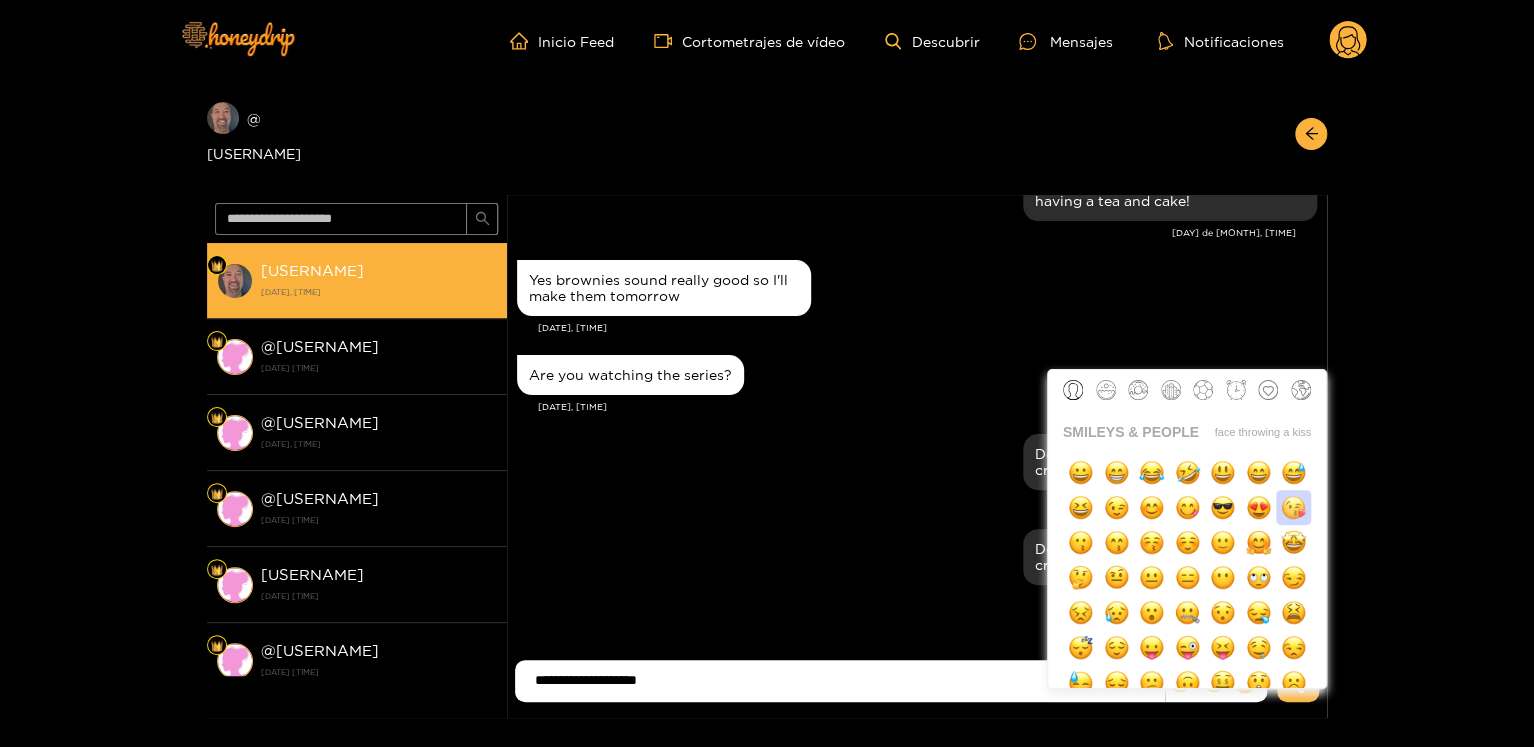 click at bounding box center (1293, 507) 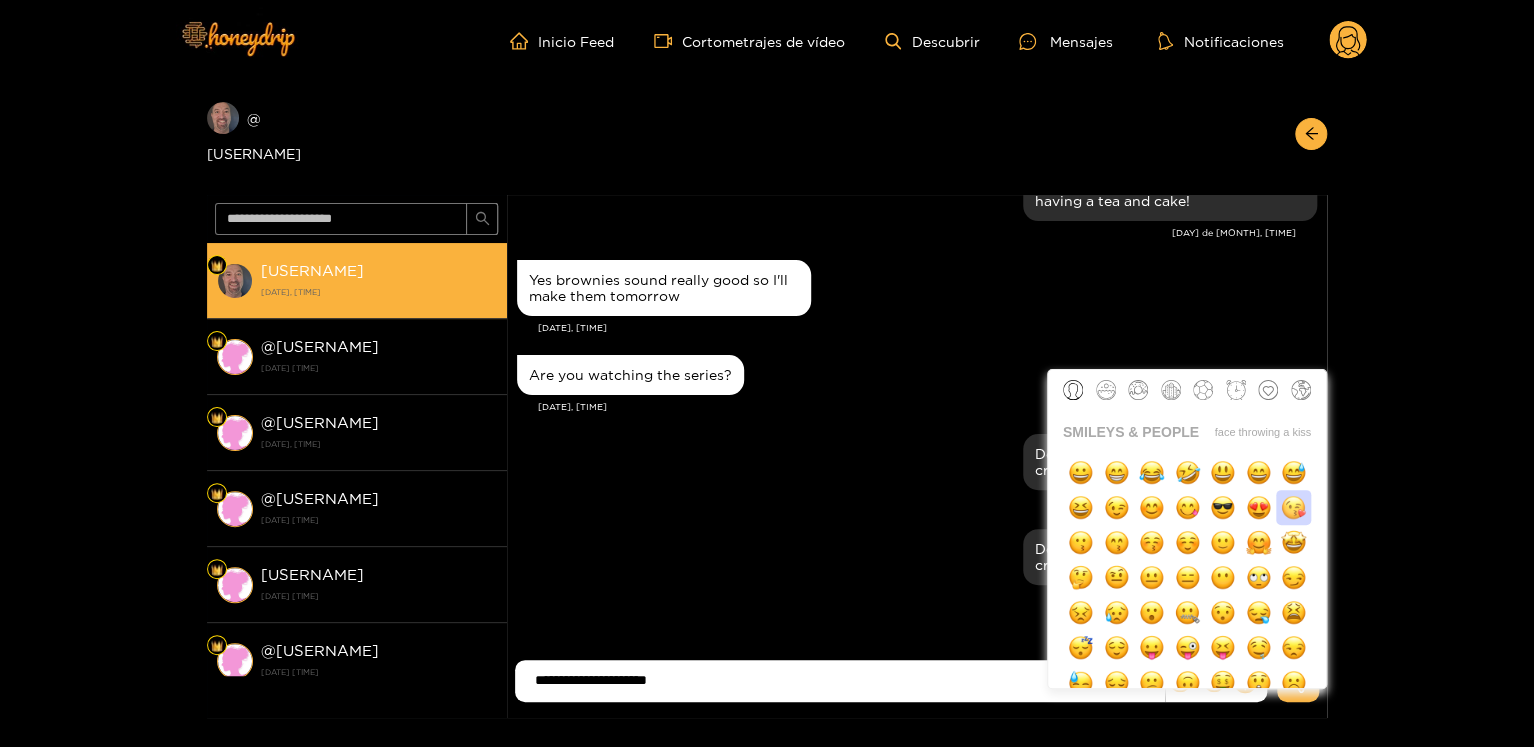 click at bounding box center (1293, 507) 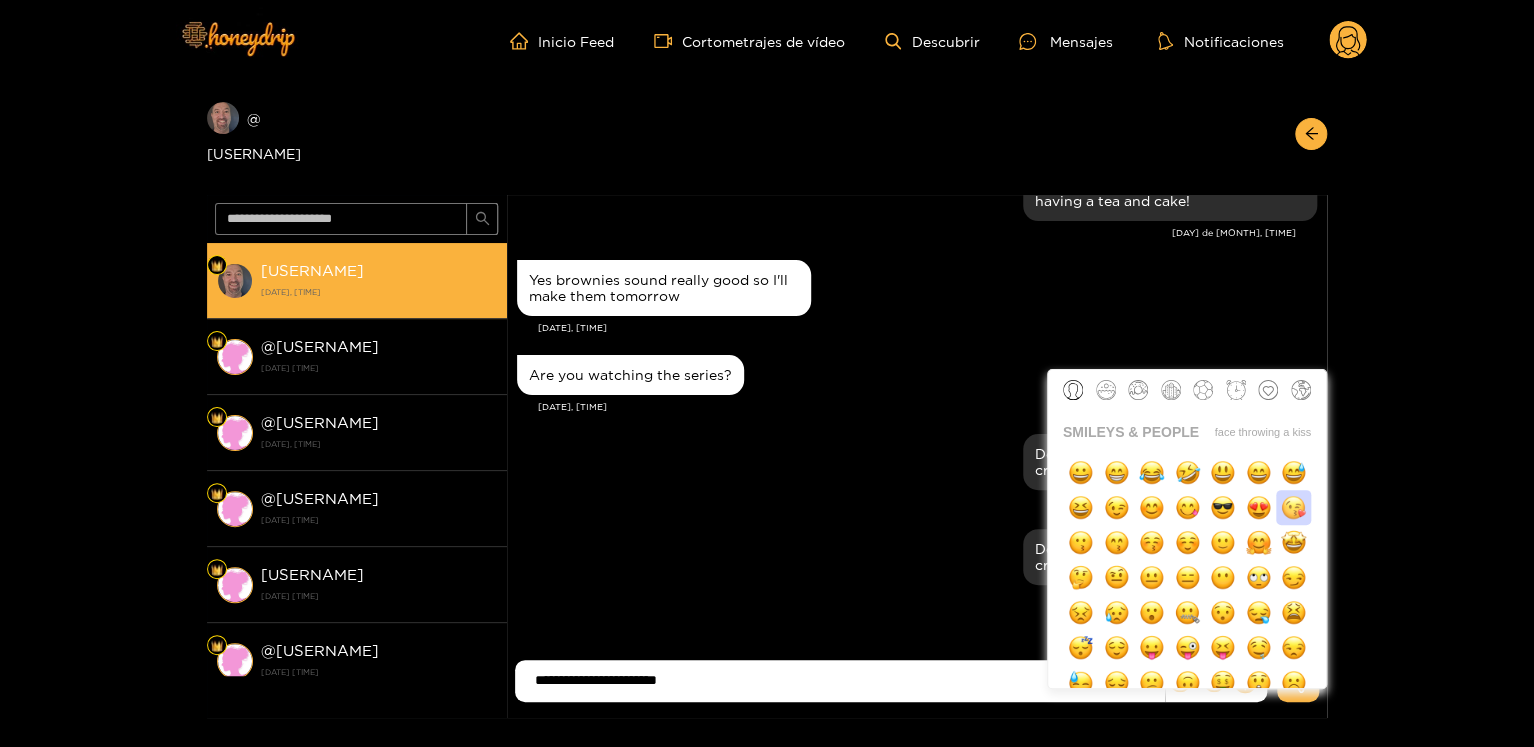 click at bounding box center (1293, 507) 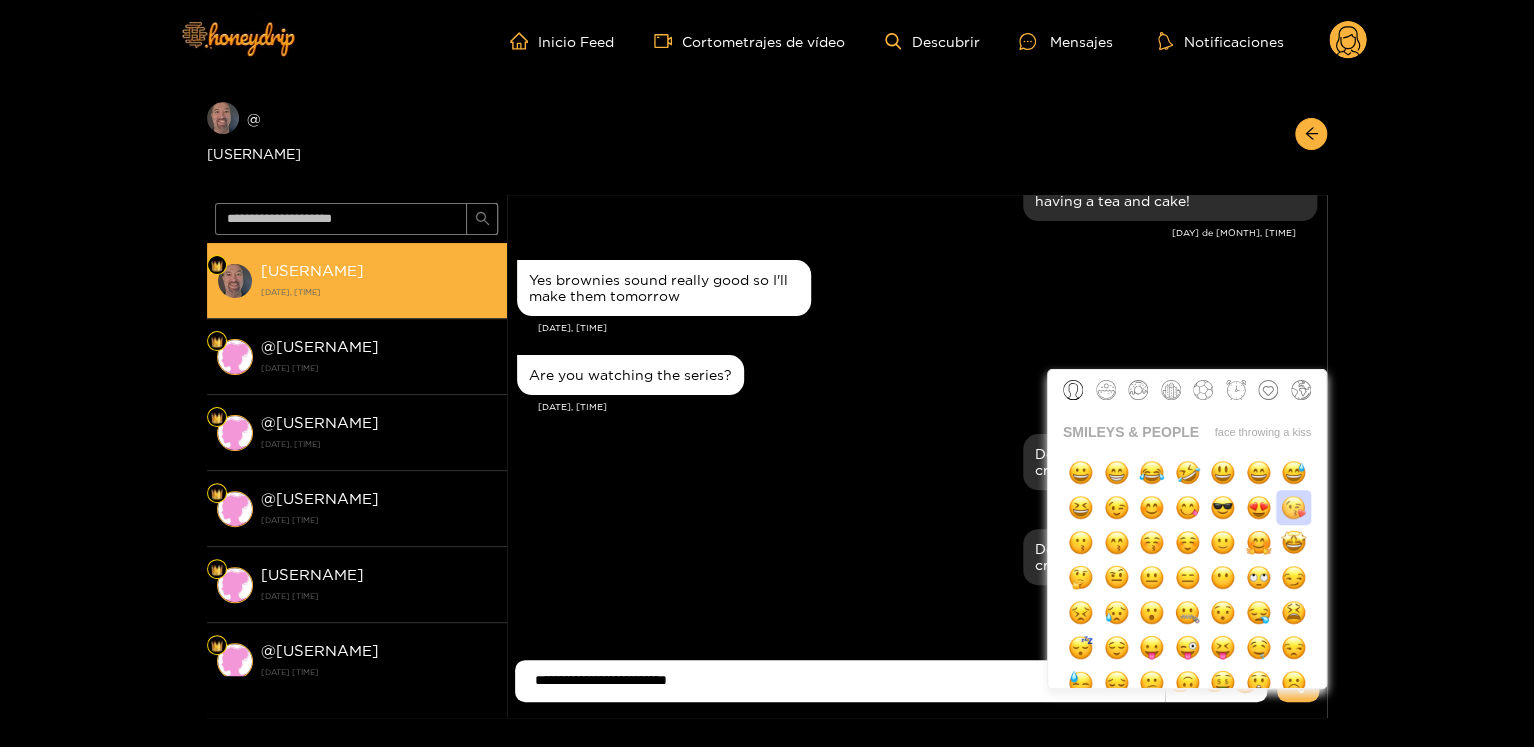 click at bounding box center (1293, 507) 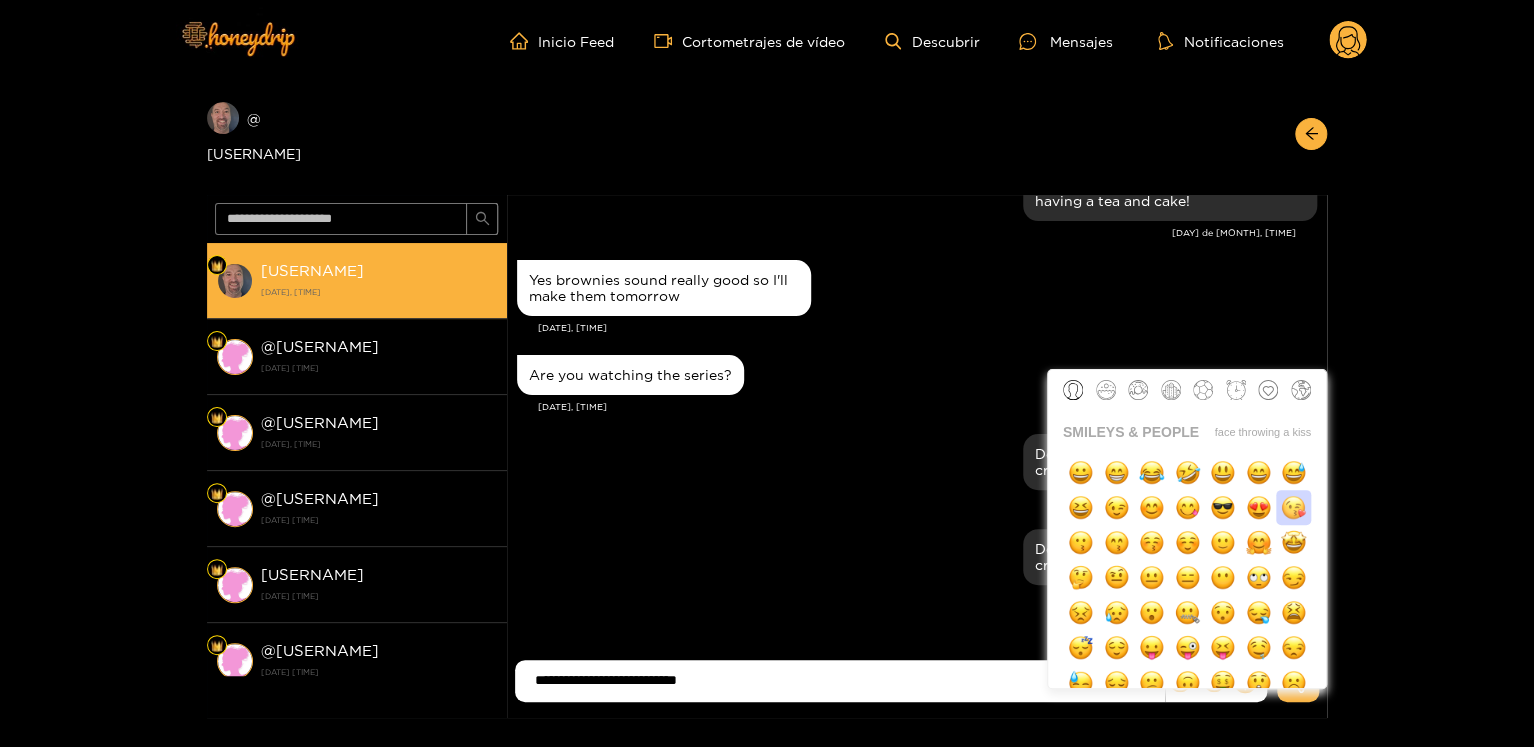 click at bounding box center (1293, 507) 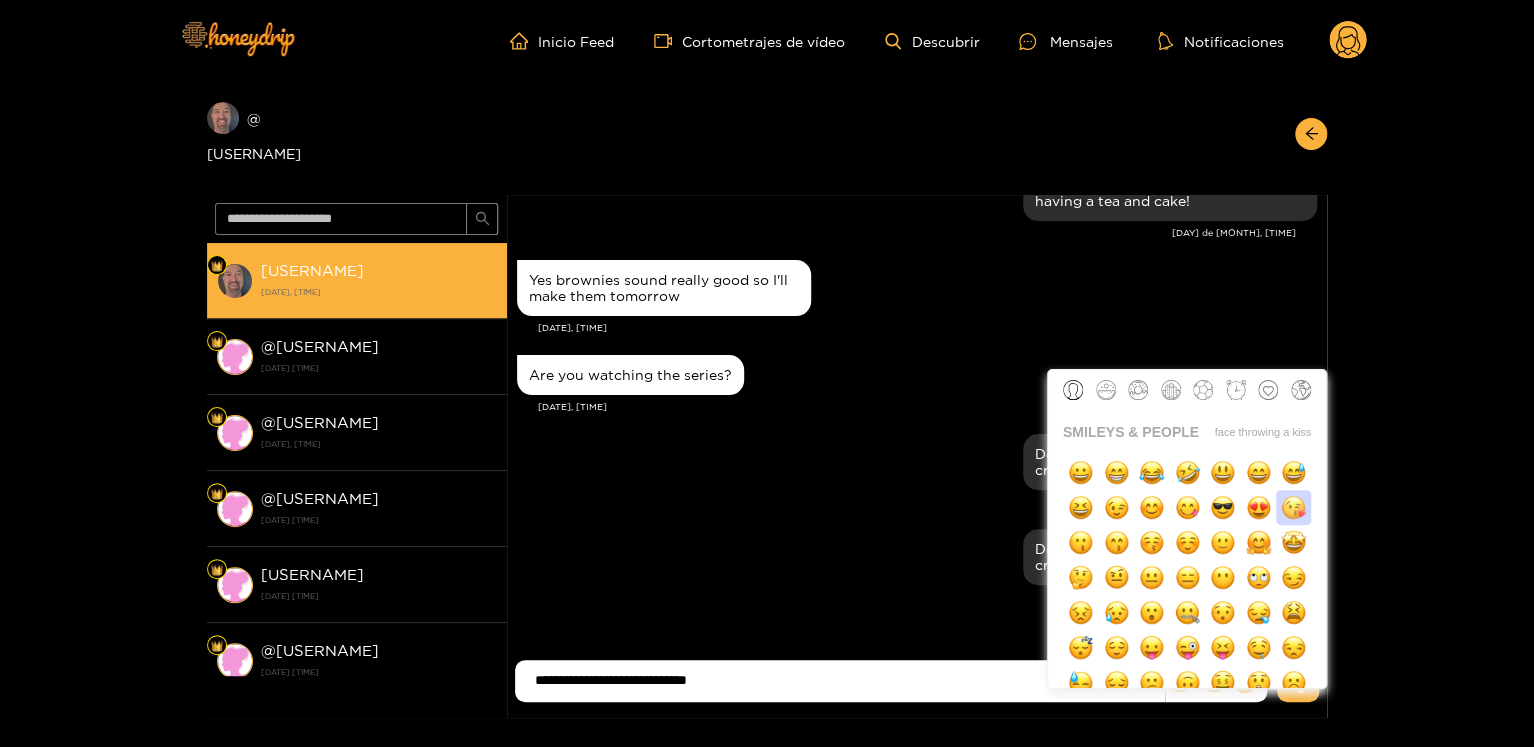 click at bounding box center (1293, 507) 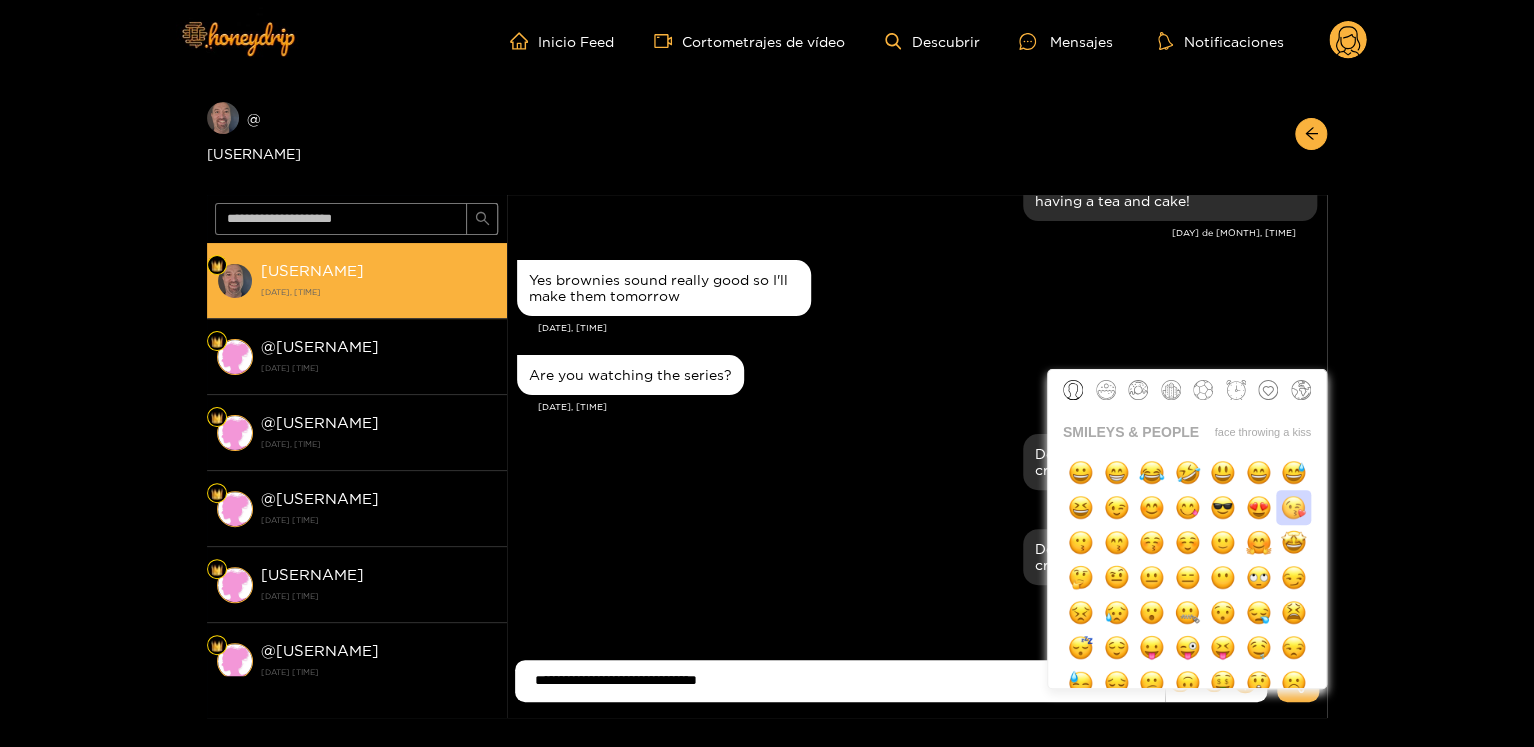 click at bounding box center (1293, 507) 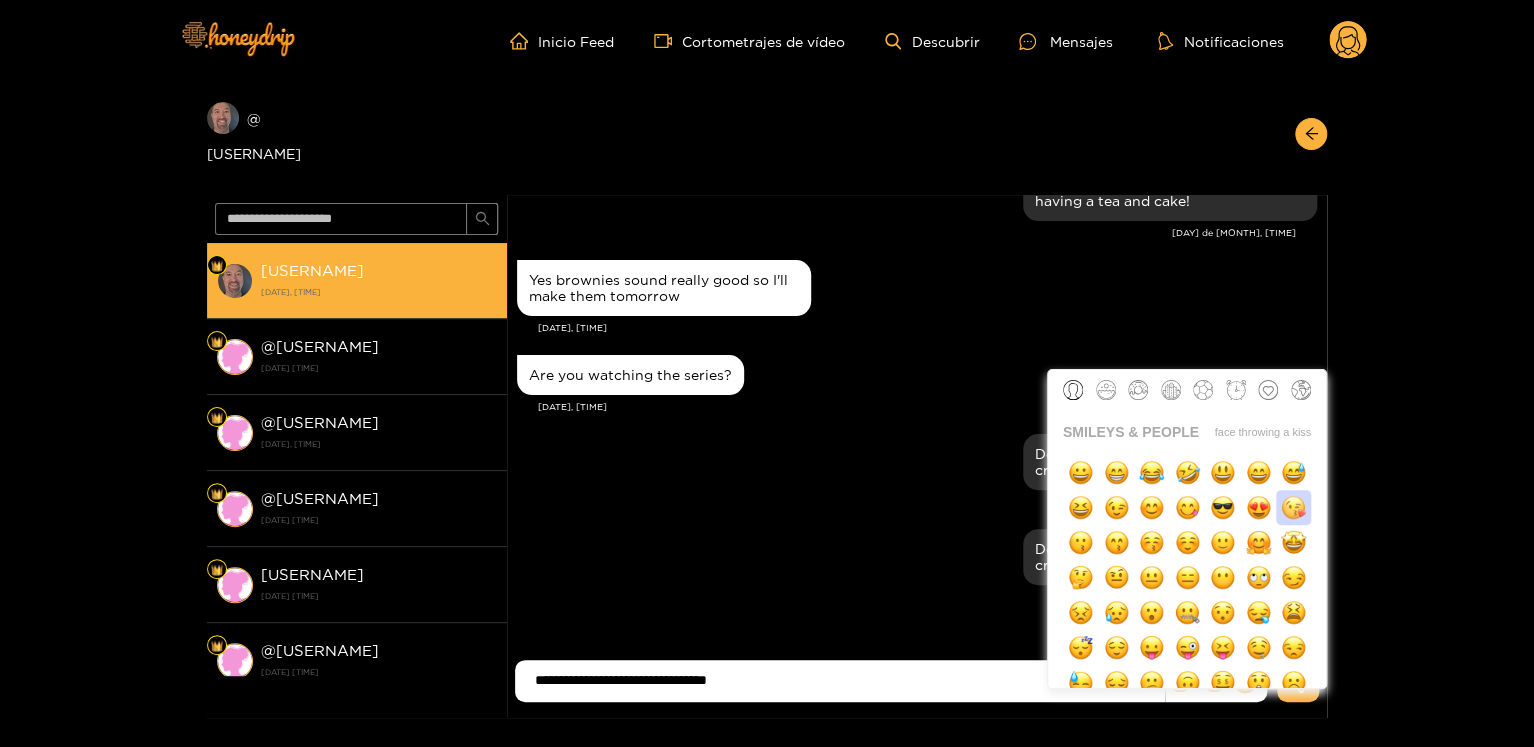 click at bounding box center (1293, 507) 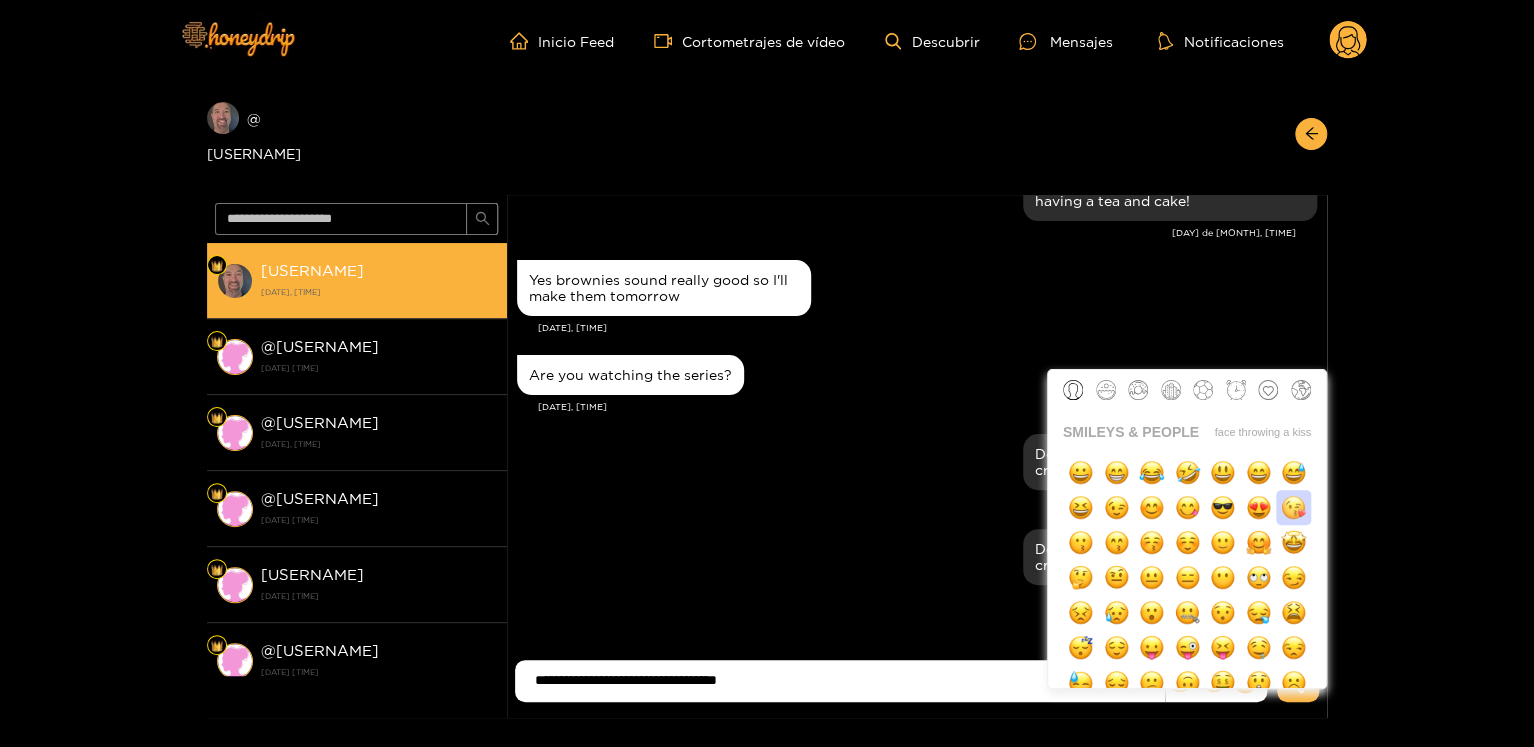 click at bounding box center (1293, 507) 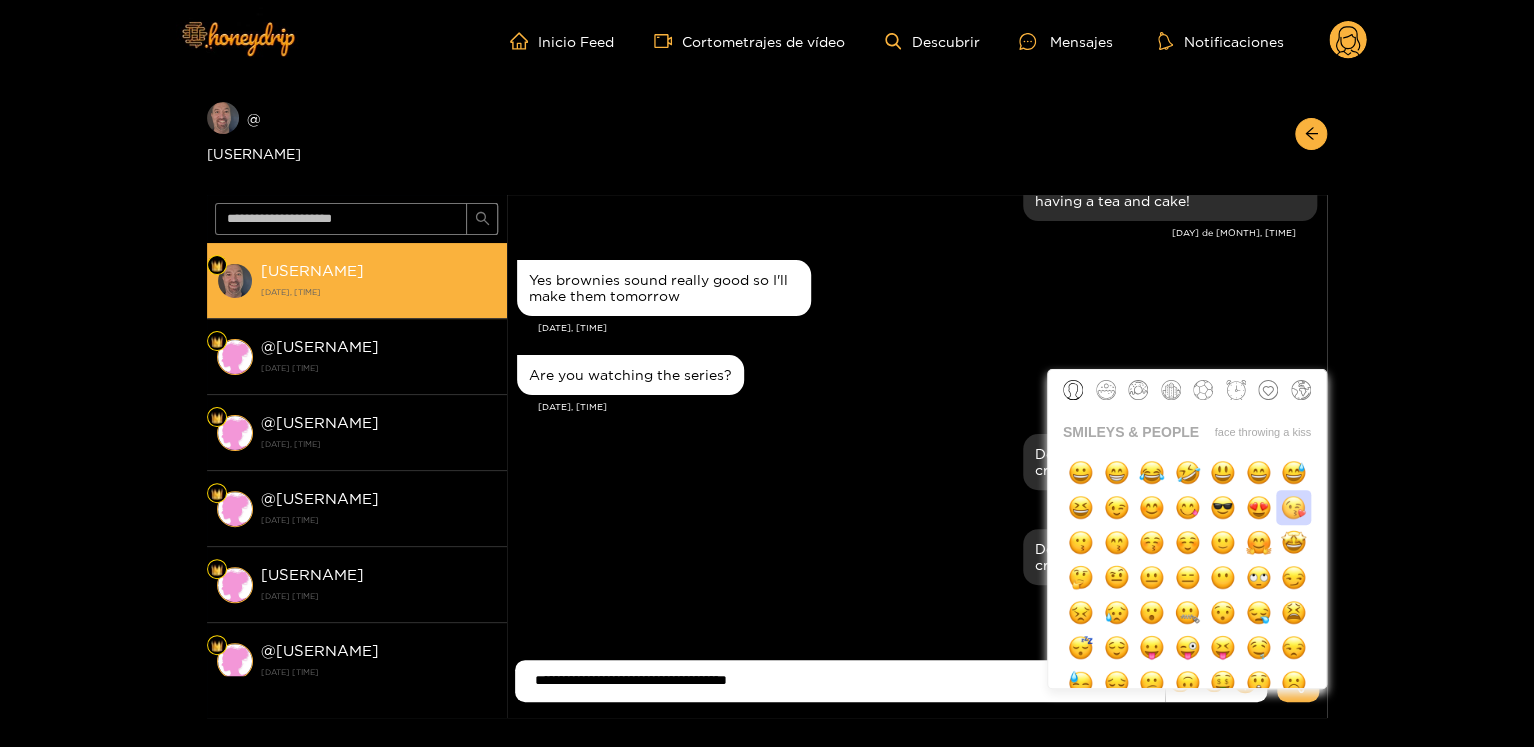 click at bounding box center (1293, 507) 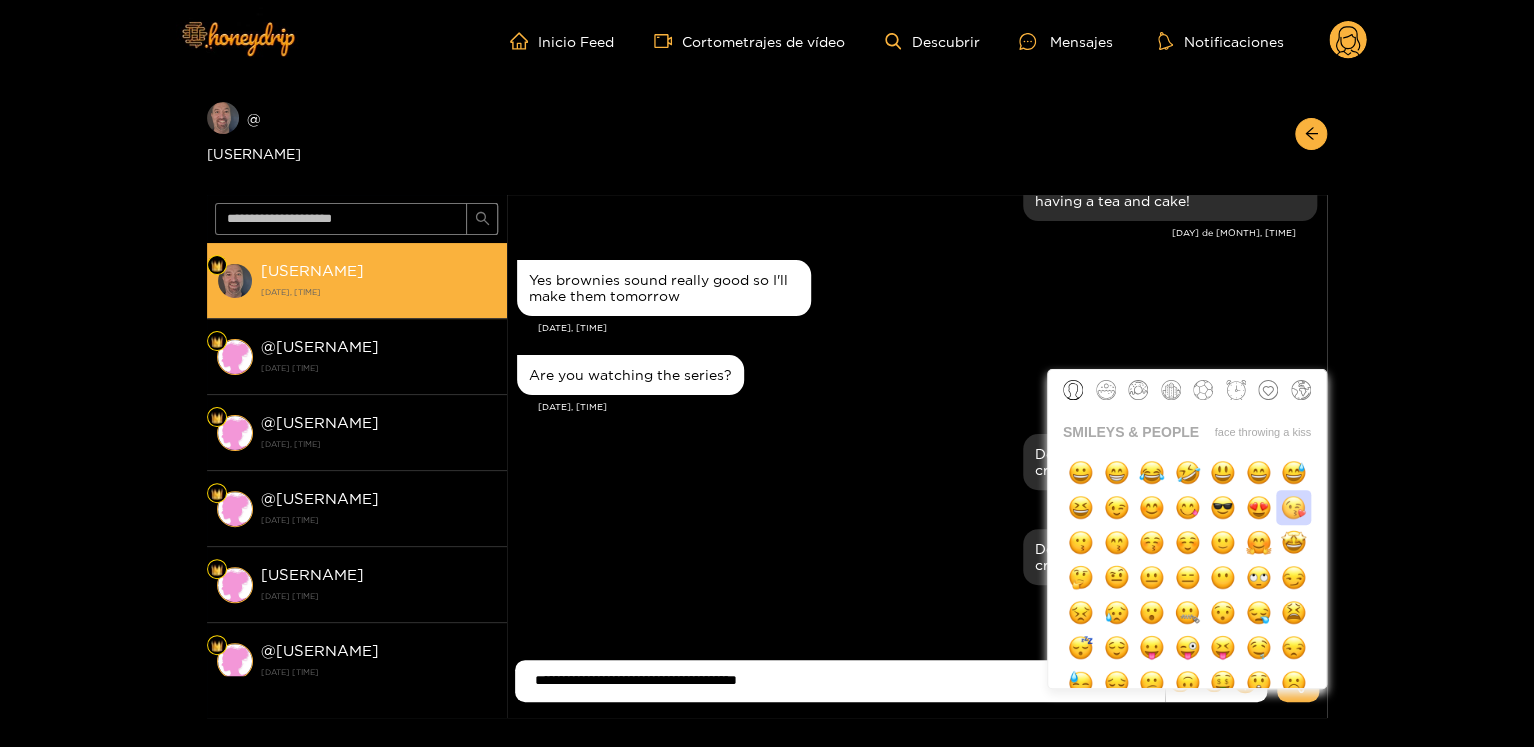 click at bounding box center [1293, 507] 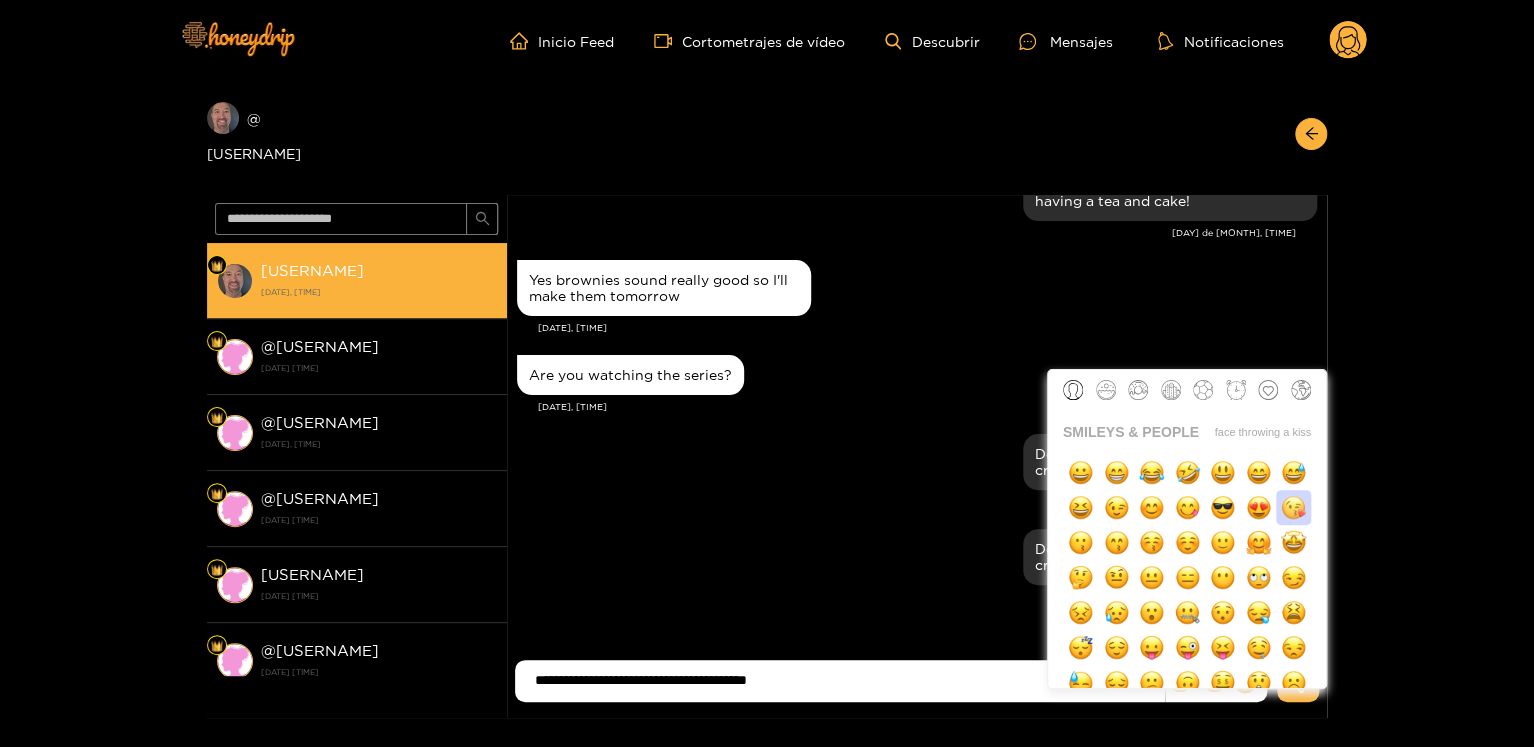 click at bounding box center [1293, 507] 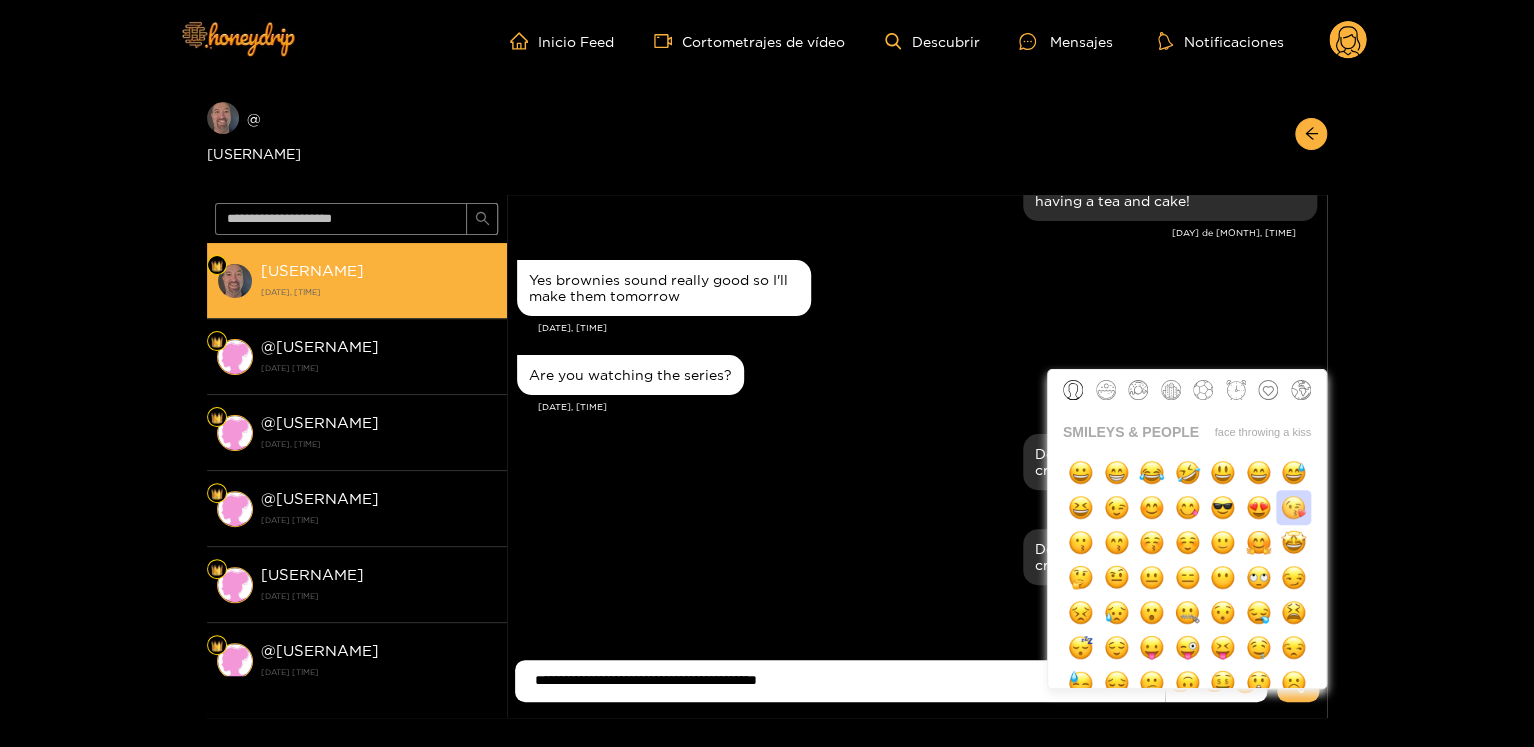 click at bounding box center [1293, 507] 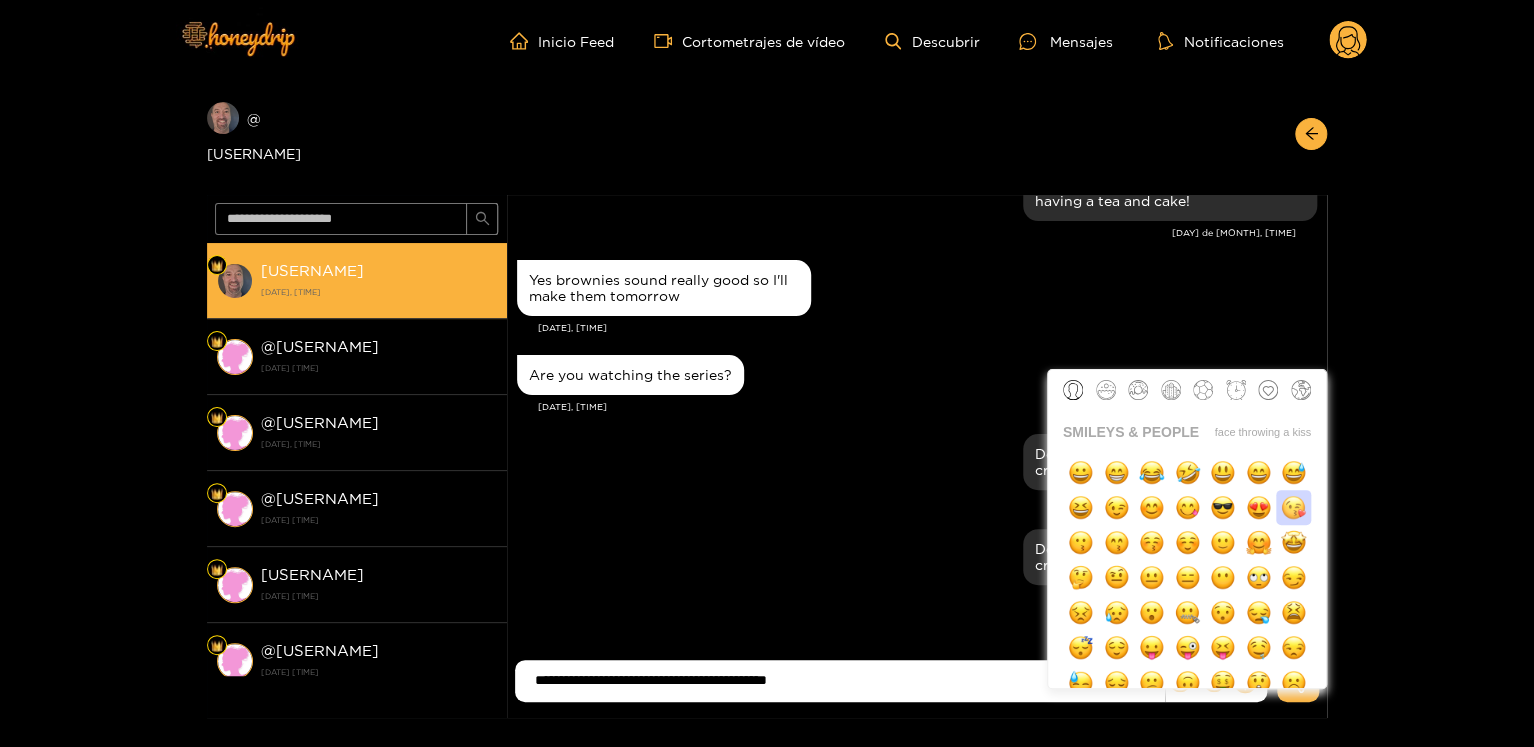 click at bounding box center (1293, 507) 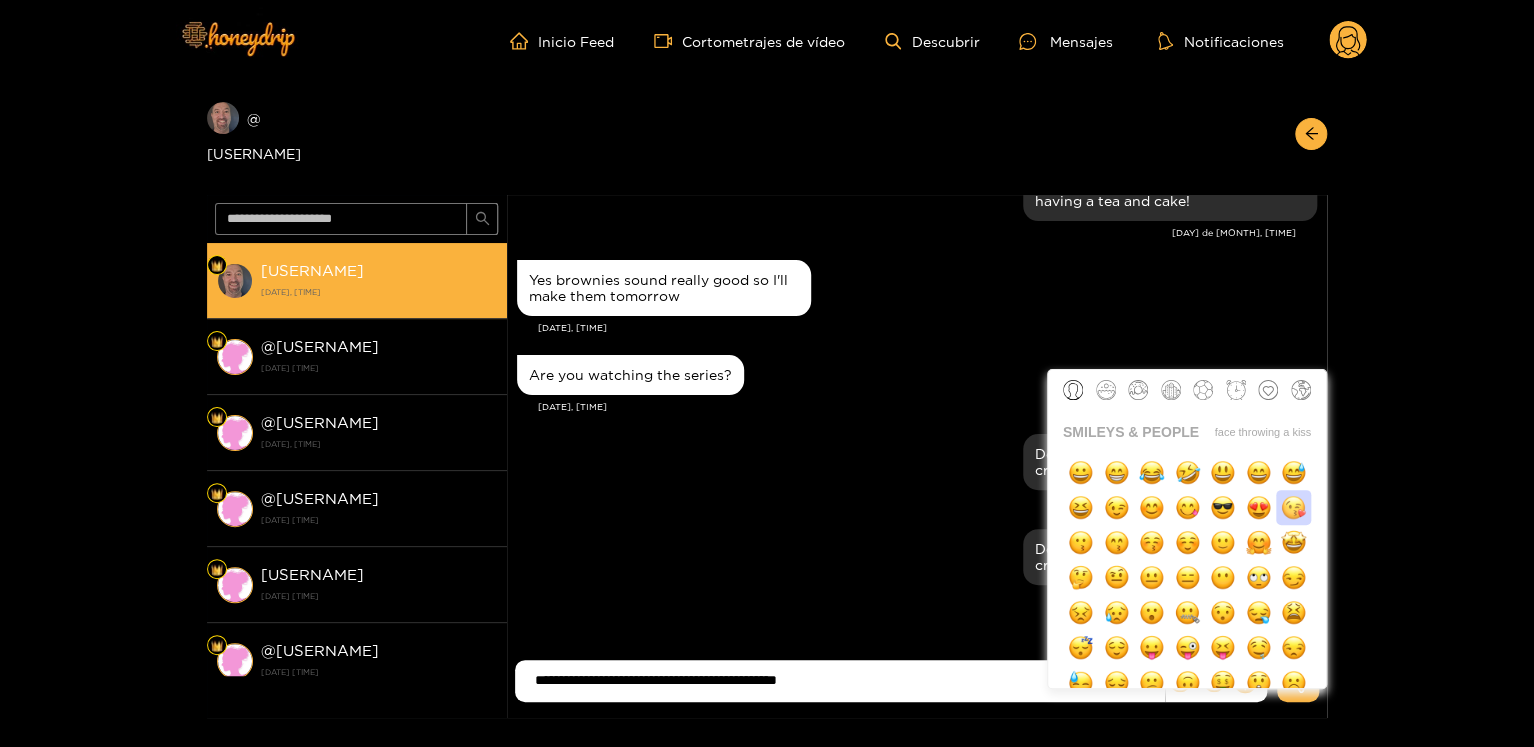 click at bounding box center (1293, 507) 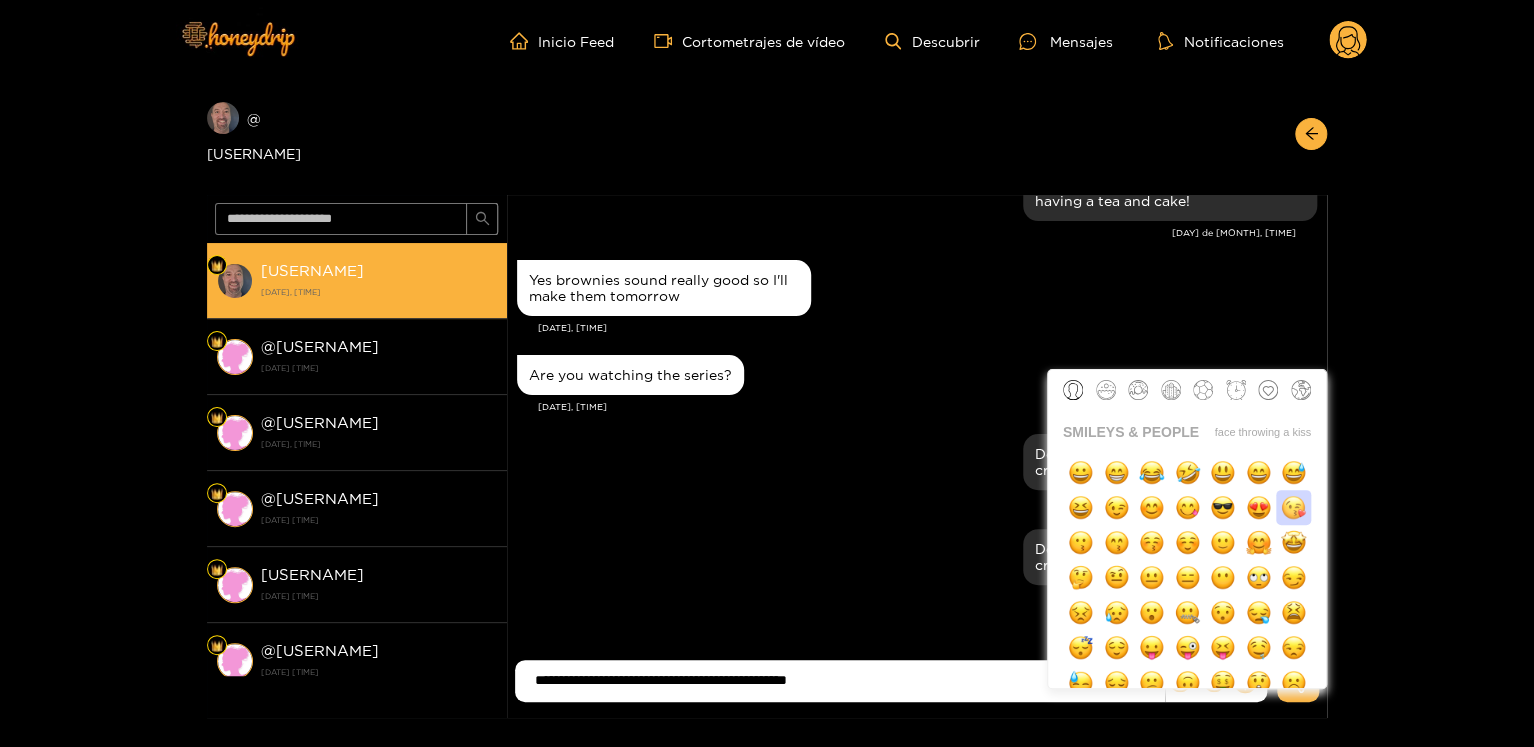 click at bounding box center (1293, 507) 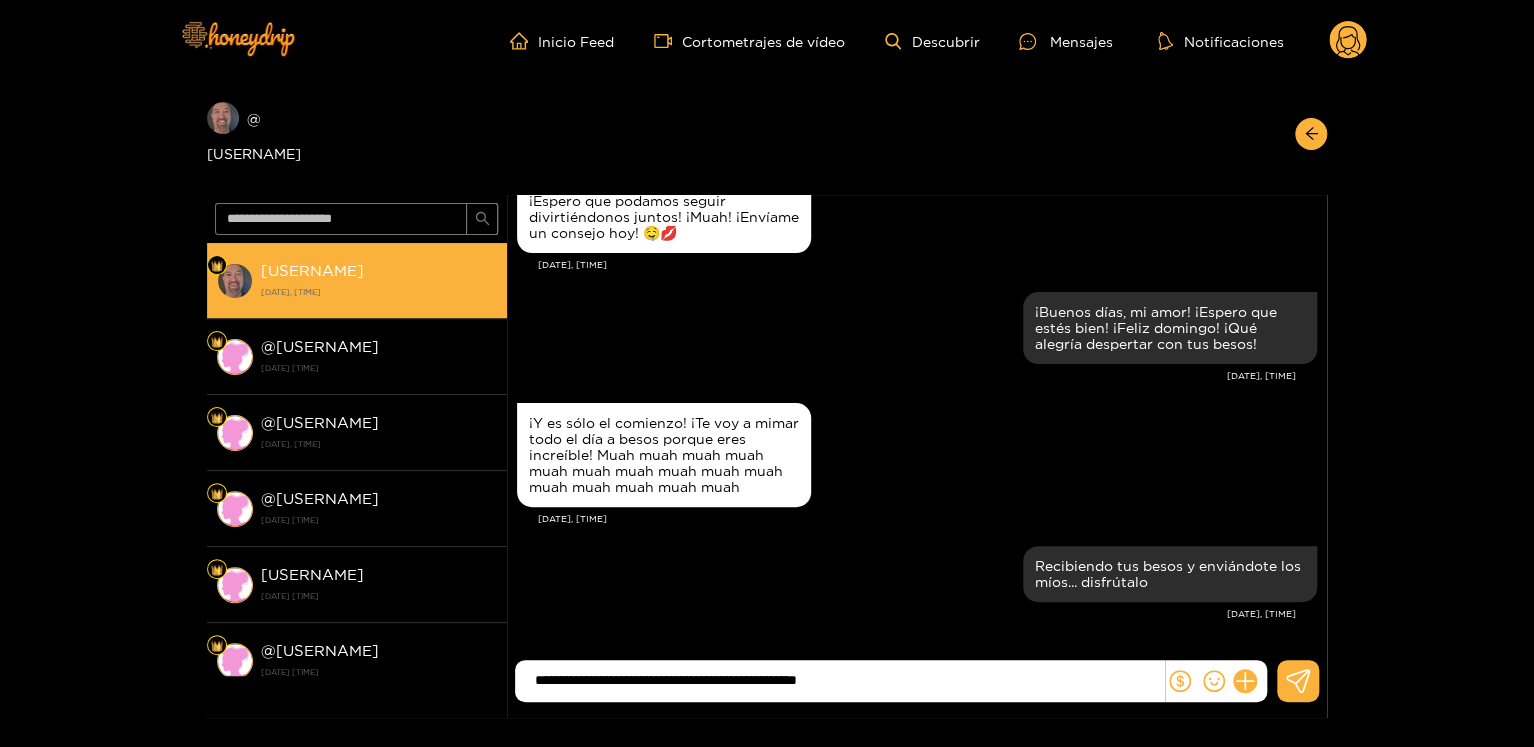 scroll, scrollTop: 4956, scrollLeft: 0, axis: vertical 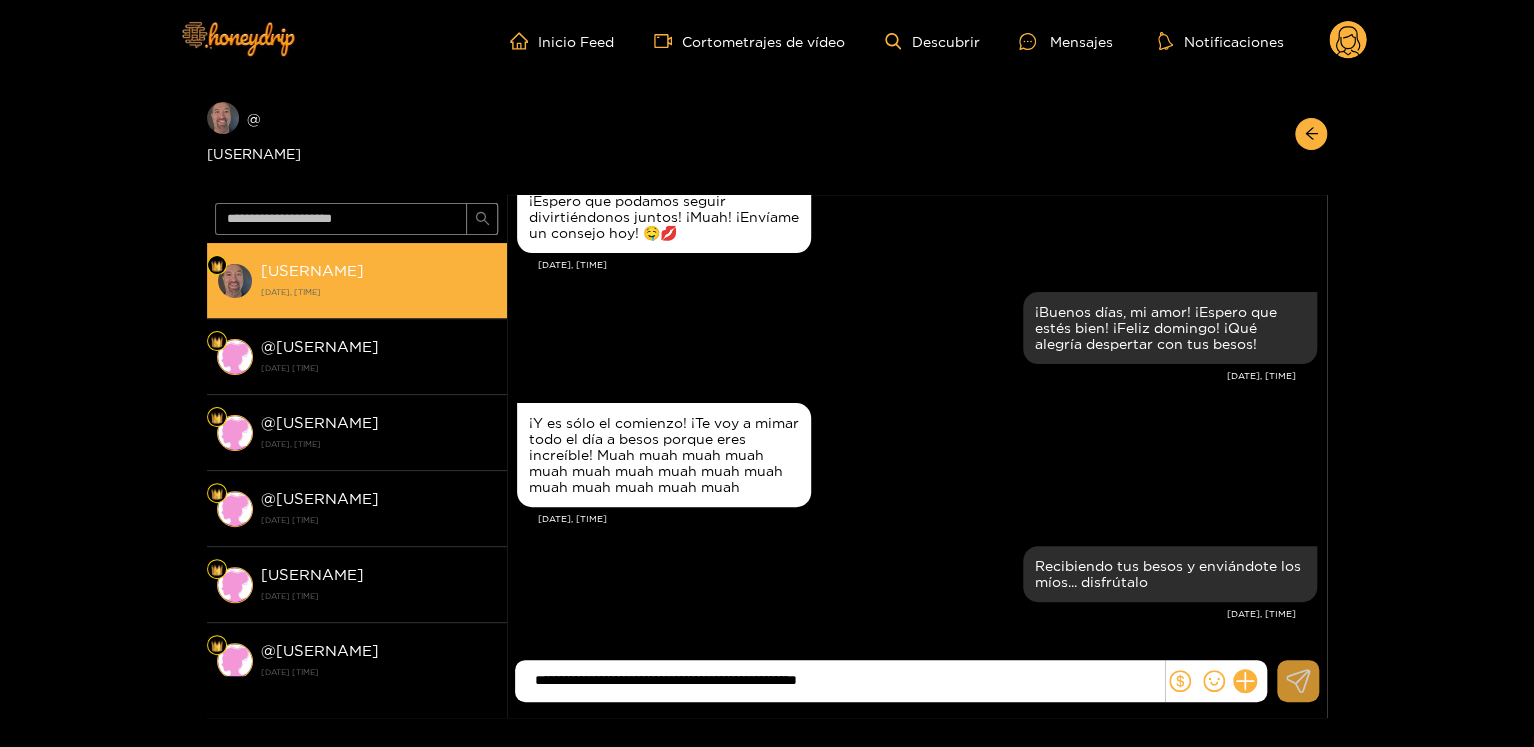click 